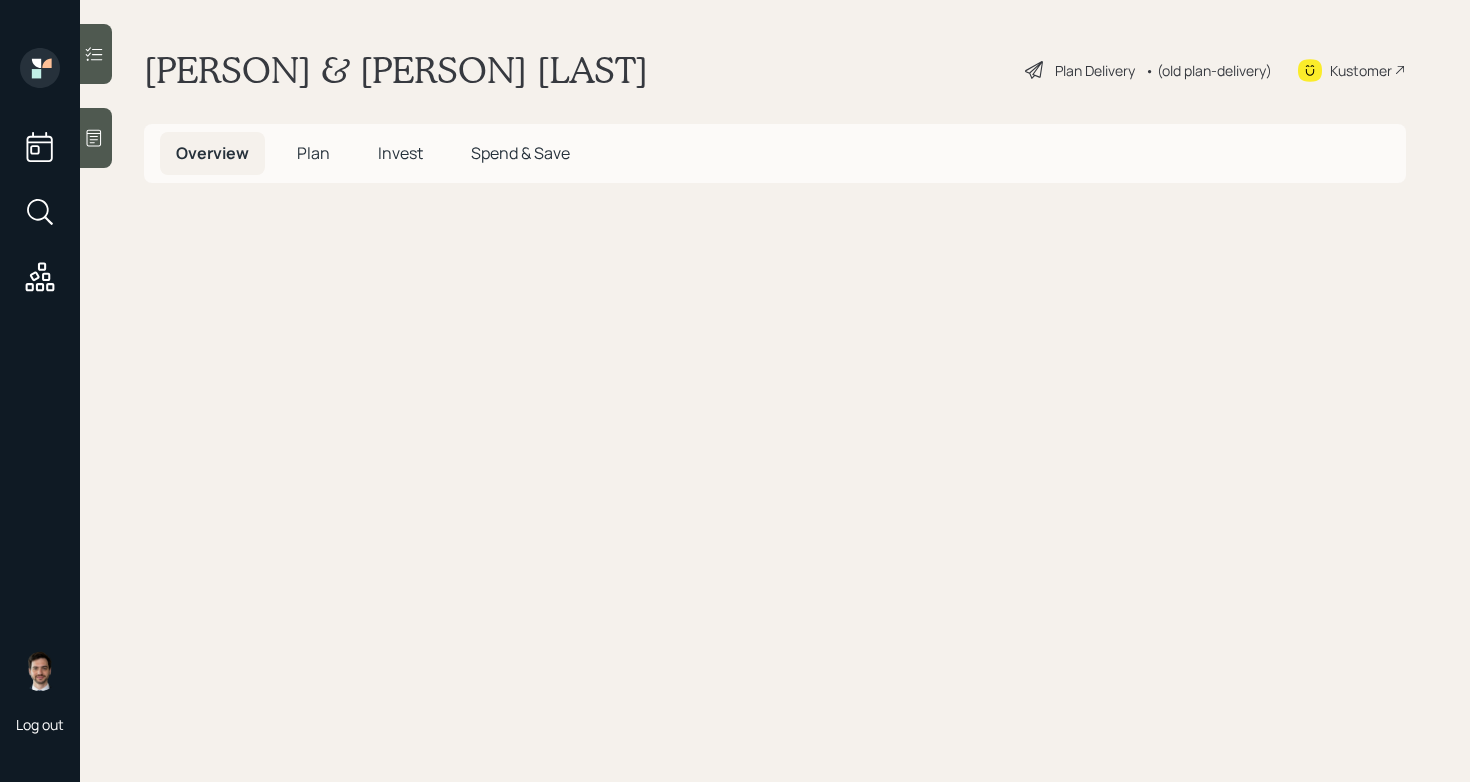 scroll, scrollTop: 0, scrollLeft: 0, axis: both 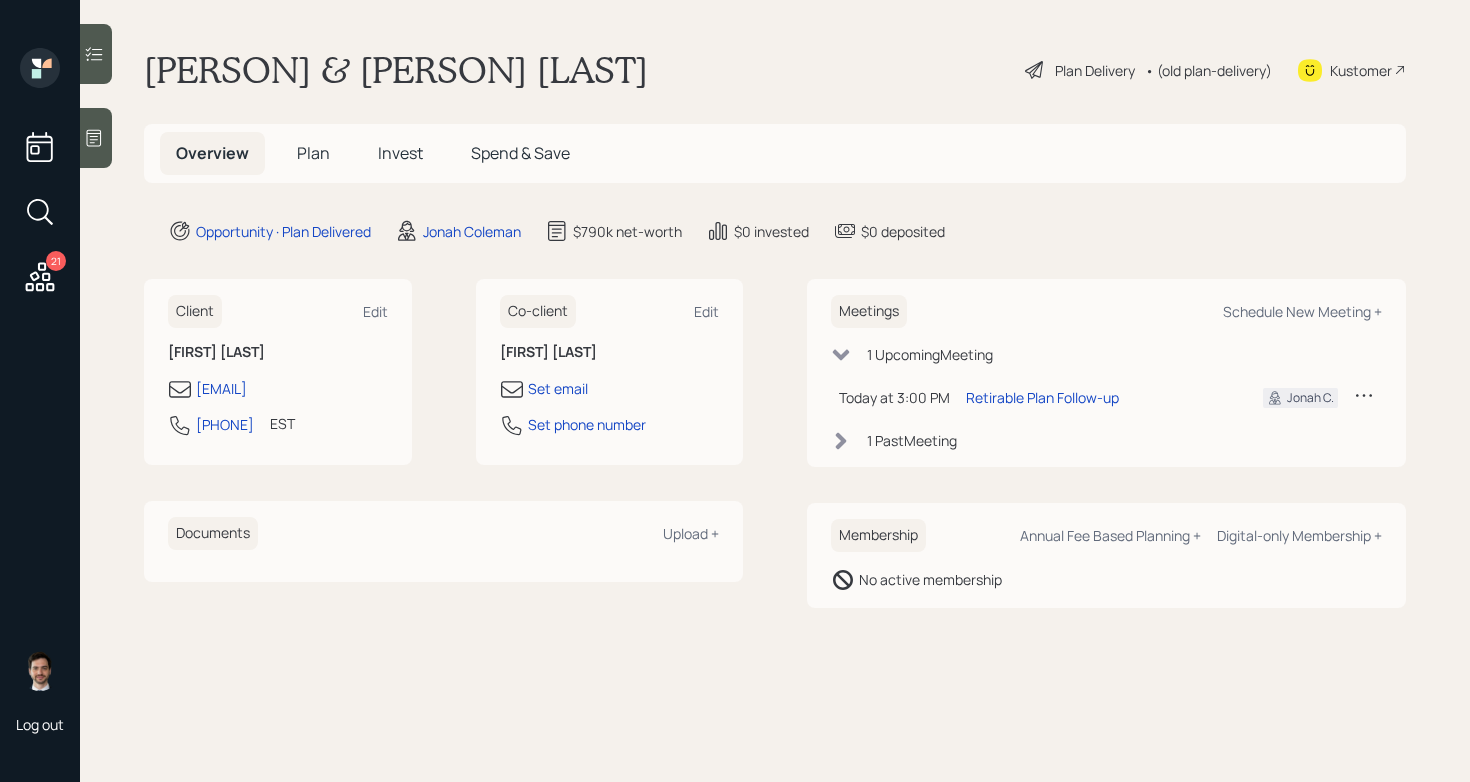 click on "Plan Delivery" at bounding box center [1095, 70] 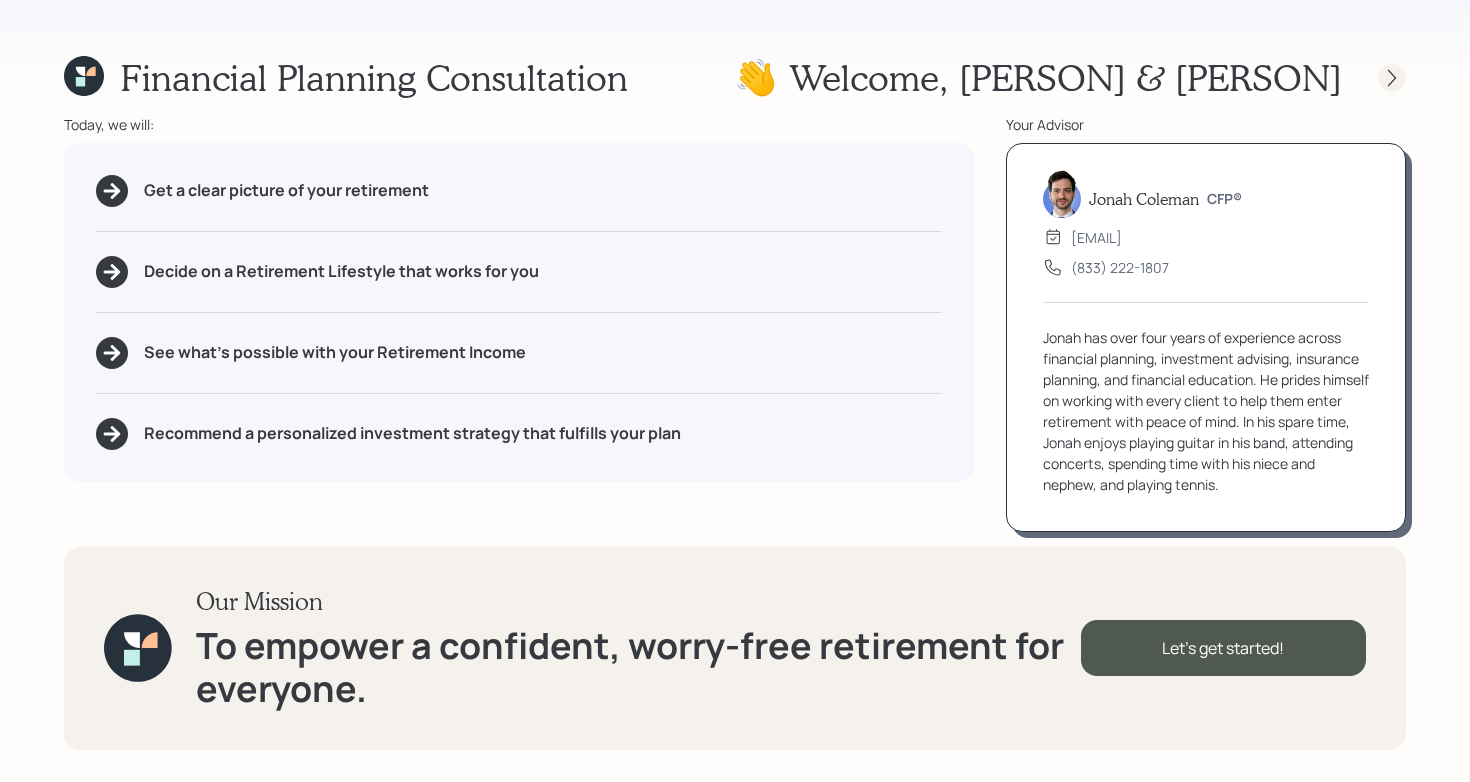 click 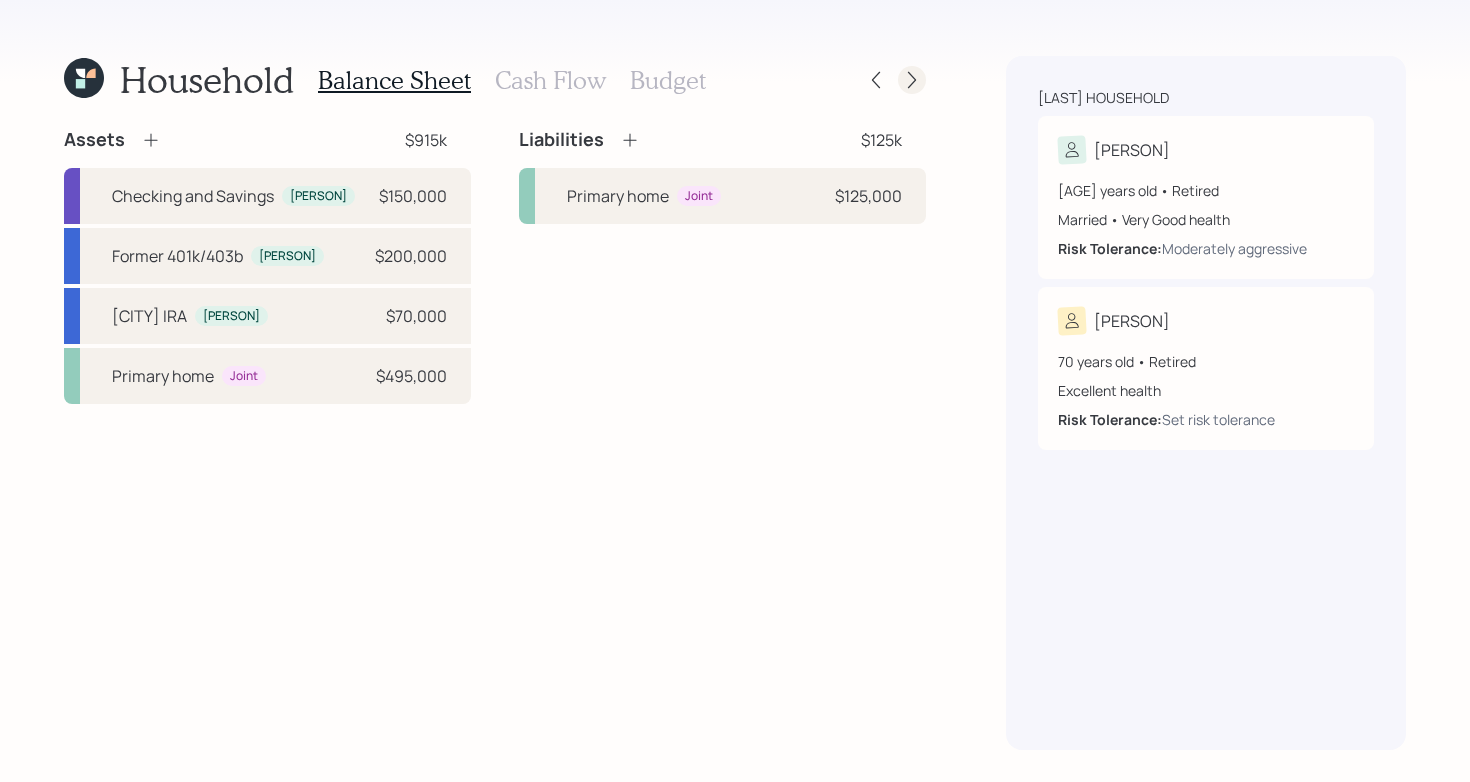 click 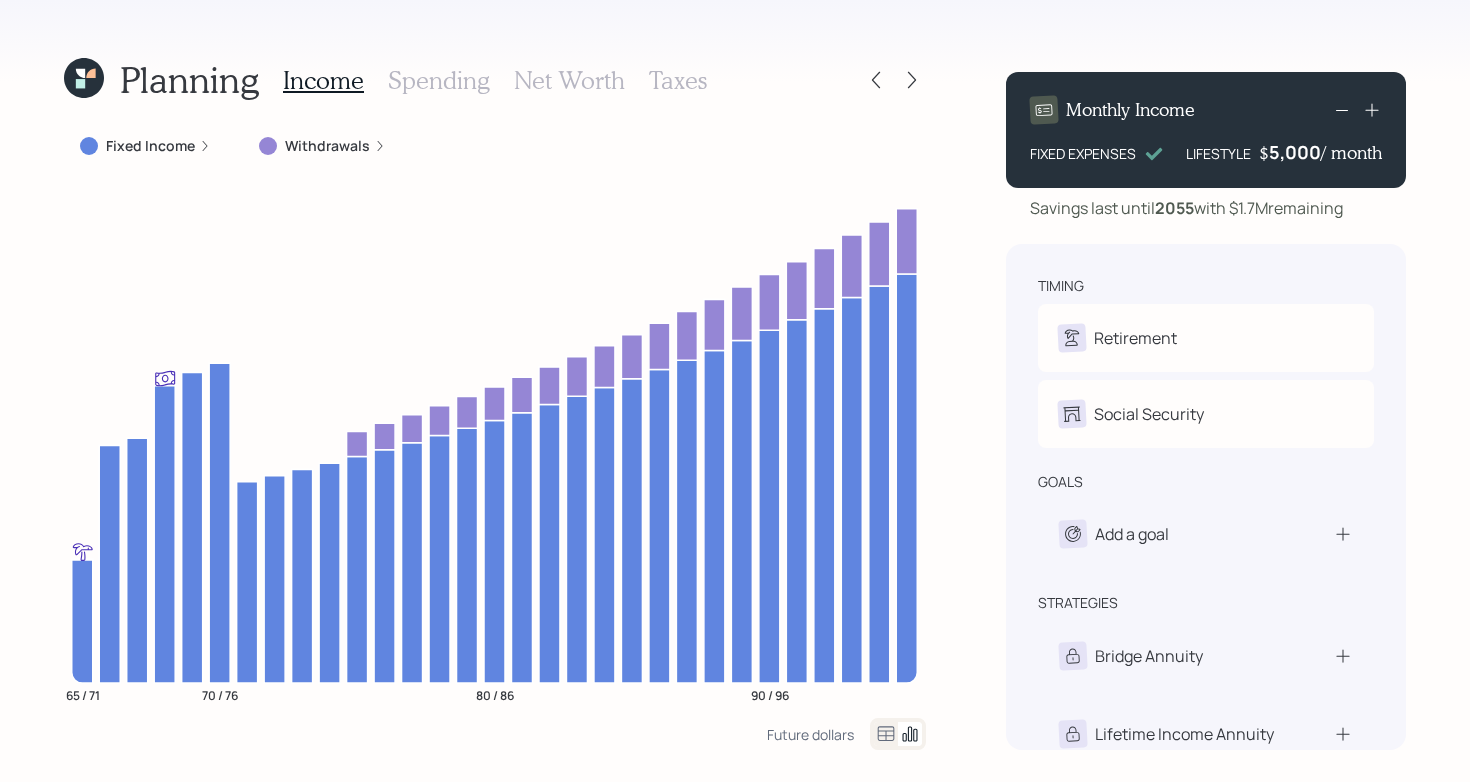 click 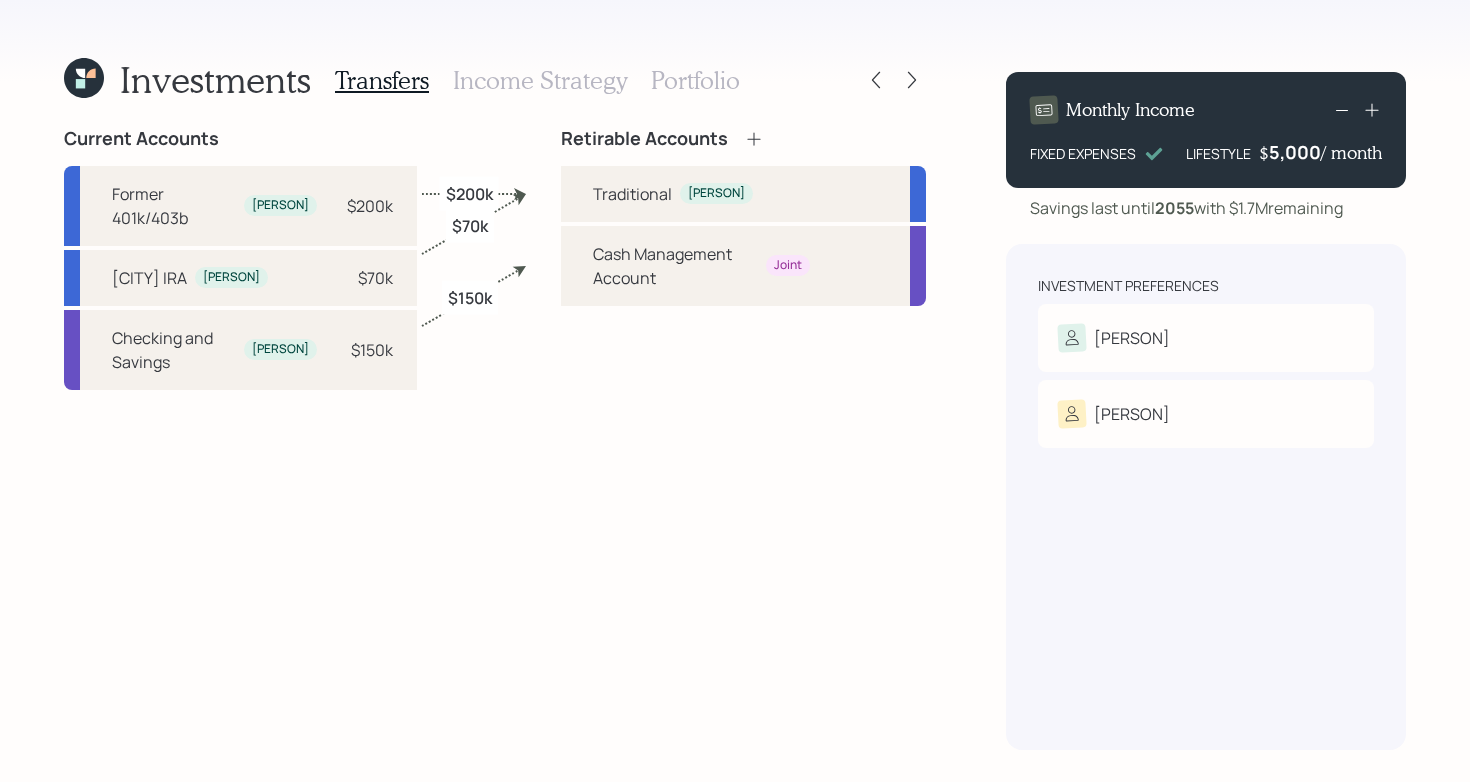 click on "Current Accounts Former 401k/403b [PERSON] $200k [CITY] IRA [PERSON] $70k Checking and Savings [PERSON] $150k Retirable Accounts Traditional [PERSON] Cash Management Account Joint $200k $70k $150k" at bounding box center (495, 439) 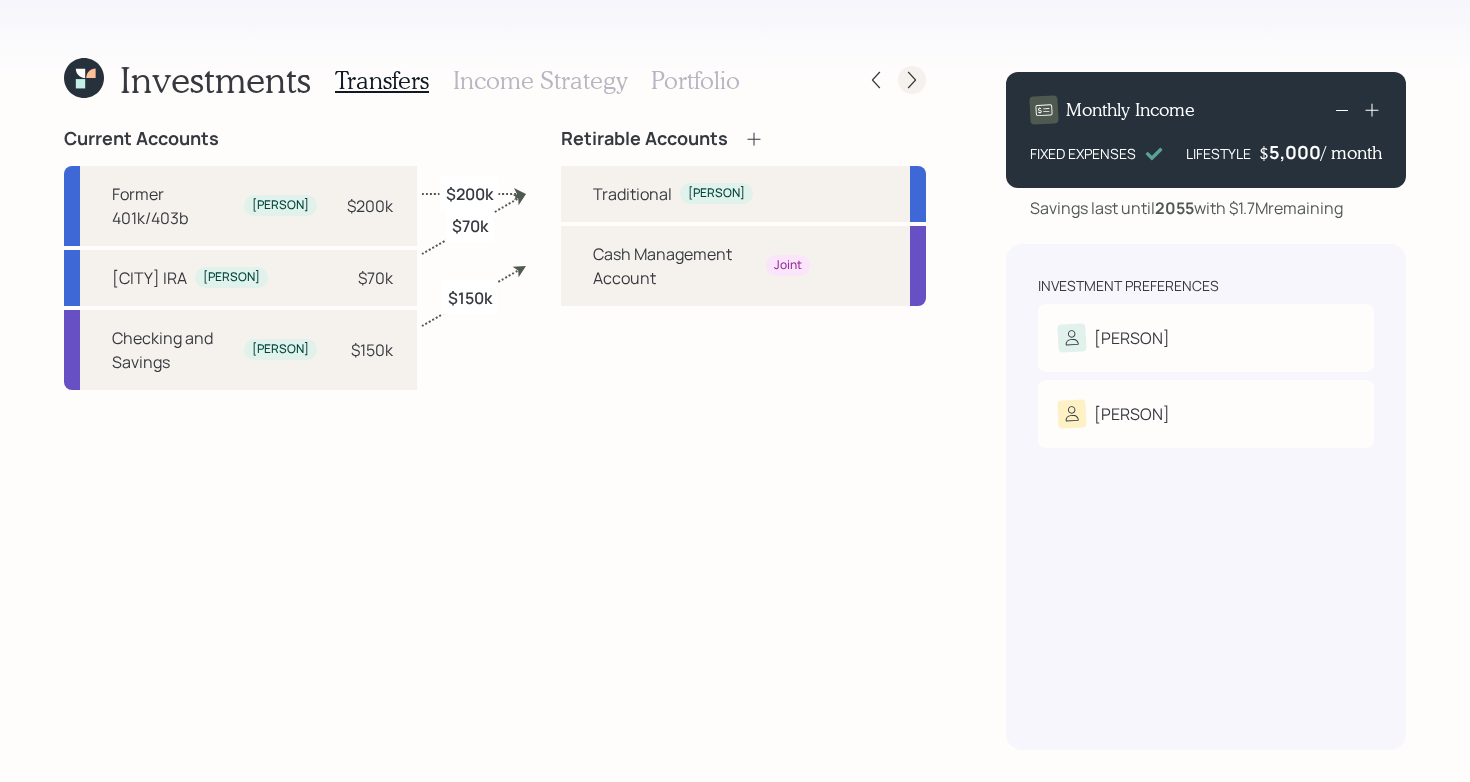 click 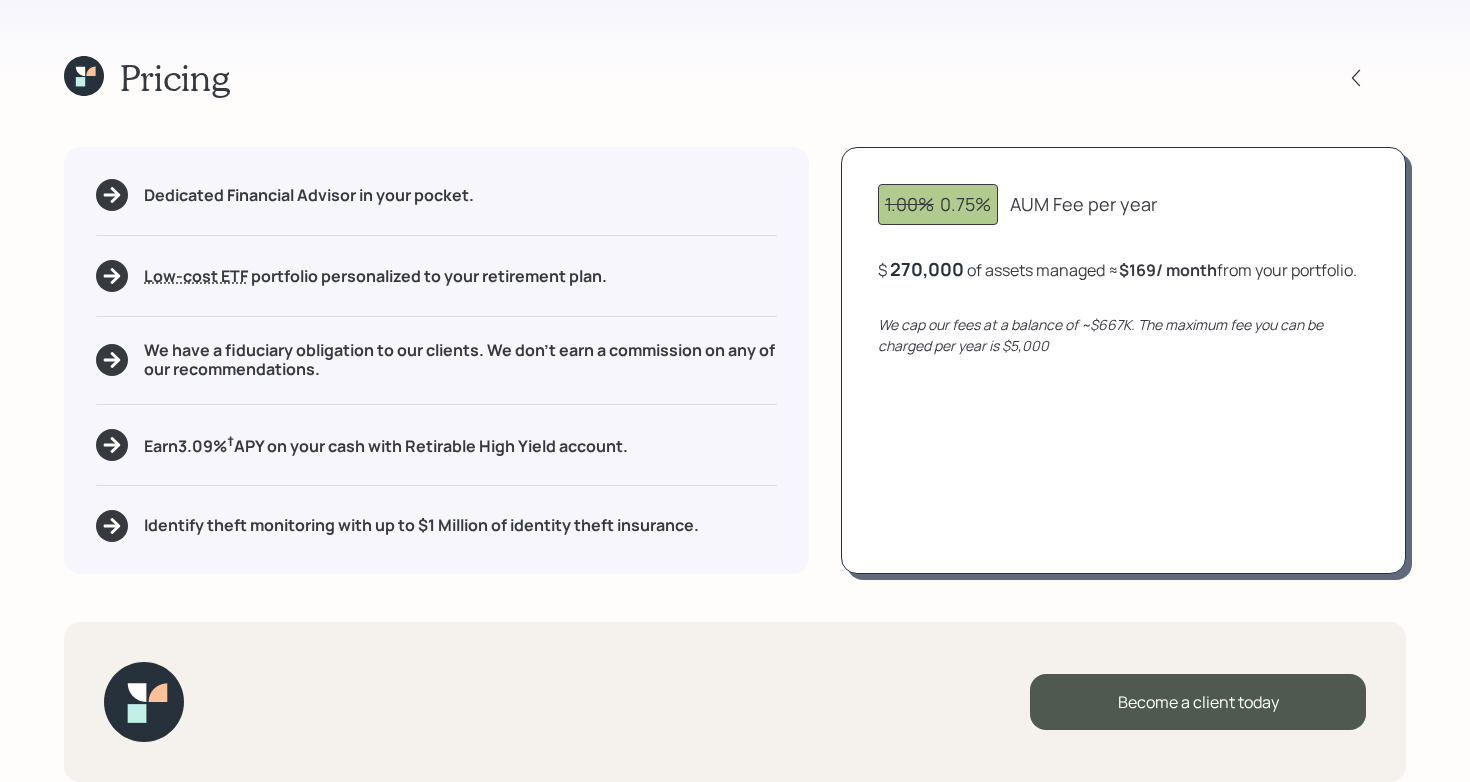 click on "Pricing" at bounding box center [735, 77] 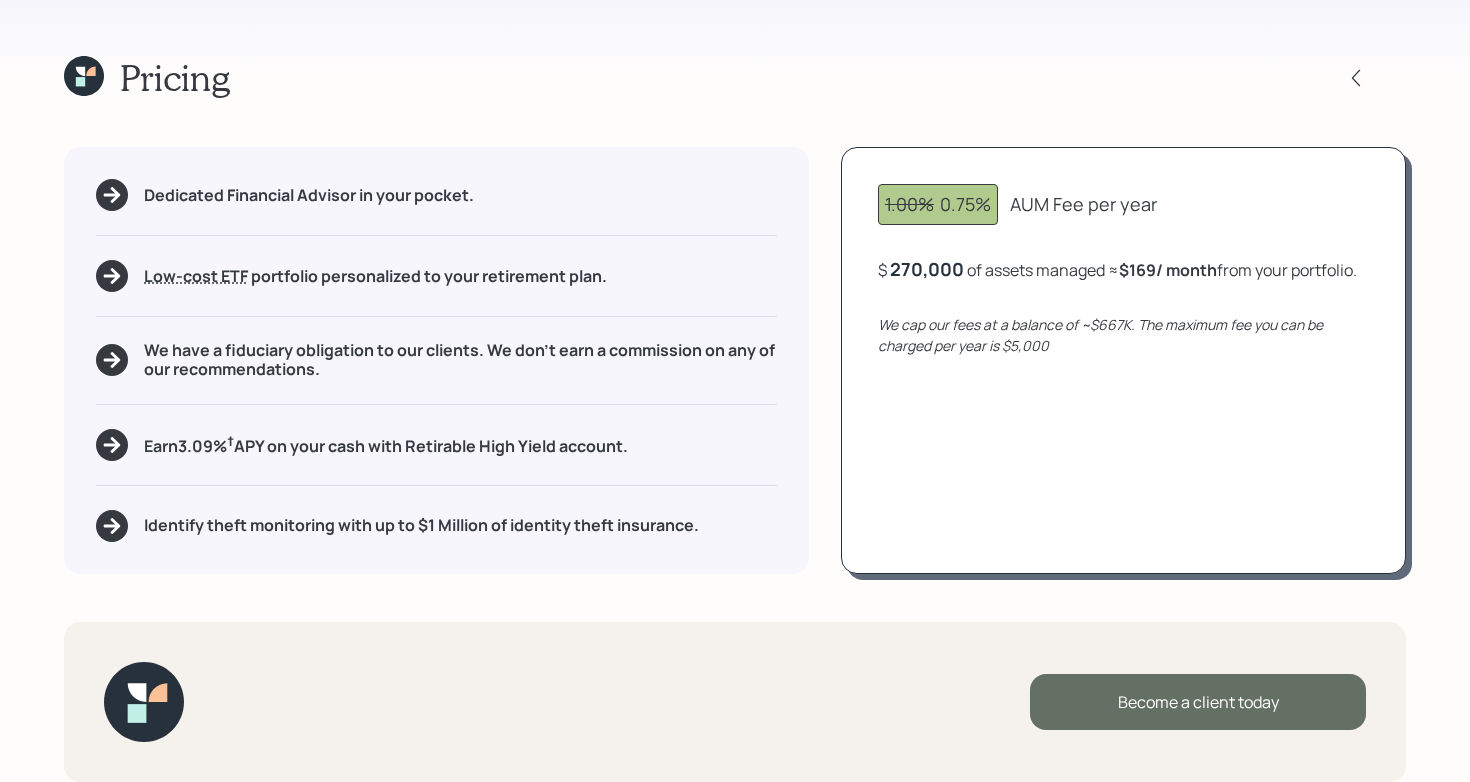 click on "Become a client today" at bounding box center (1198, 702) 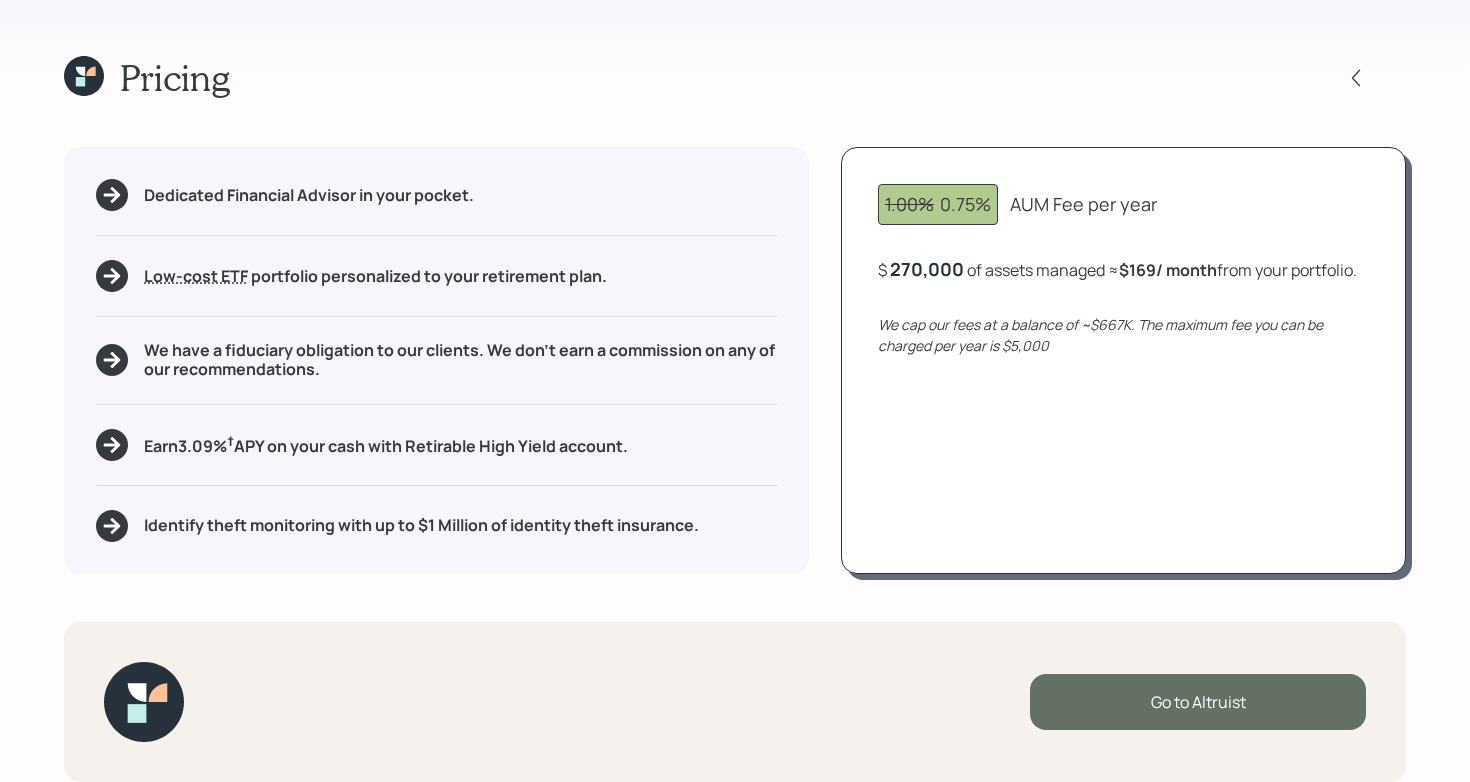 click on "Go to Altruist" at bounding box center (1198, 702) 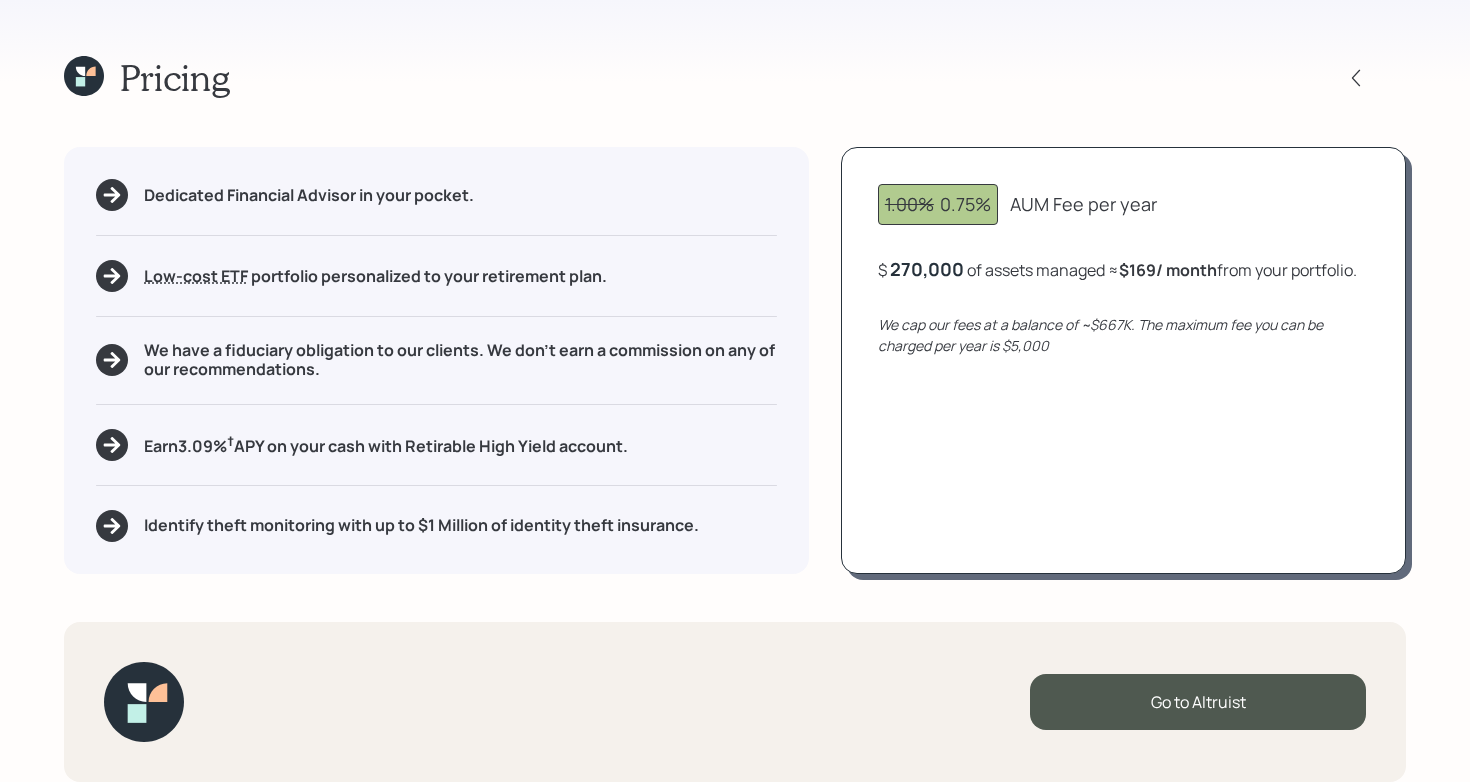 click 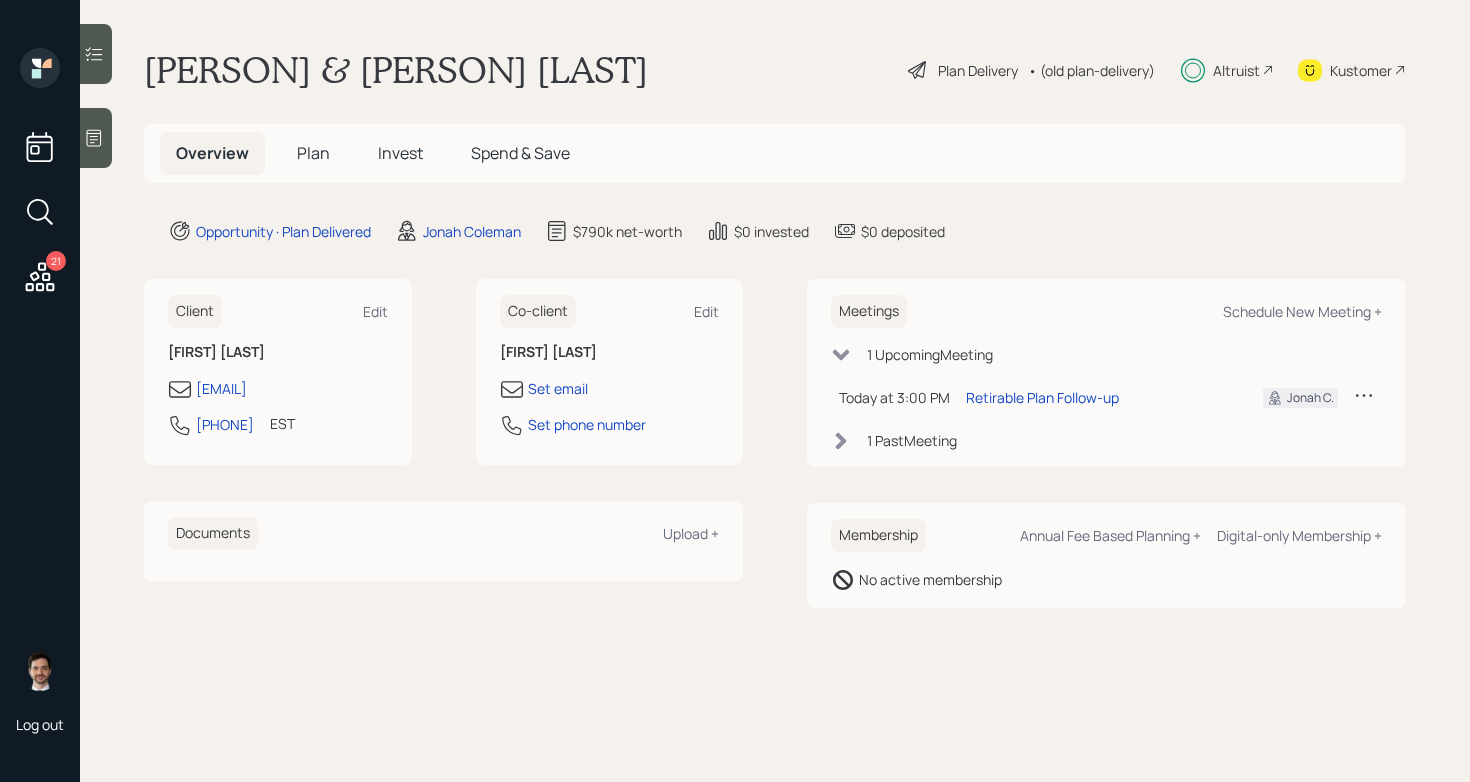click on "Plan" at bounding box center (313, 153) 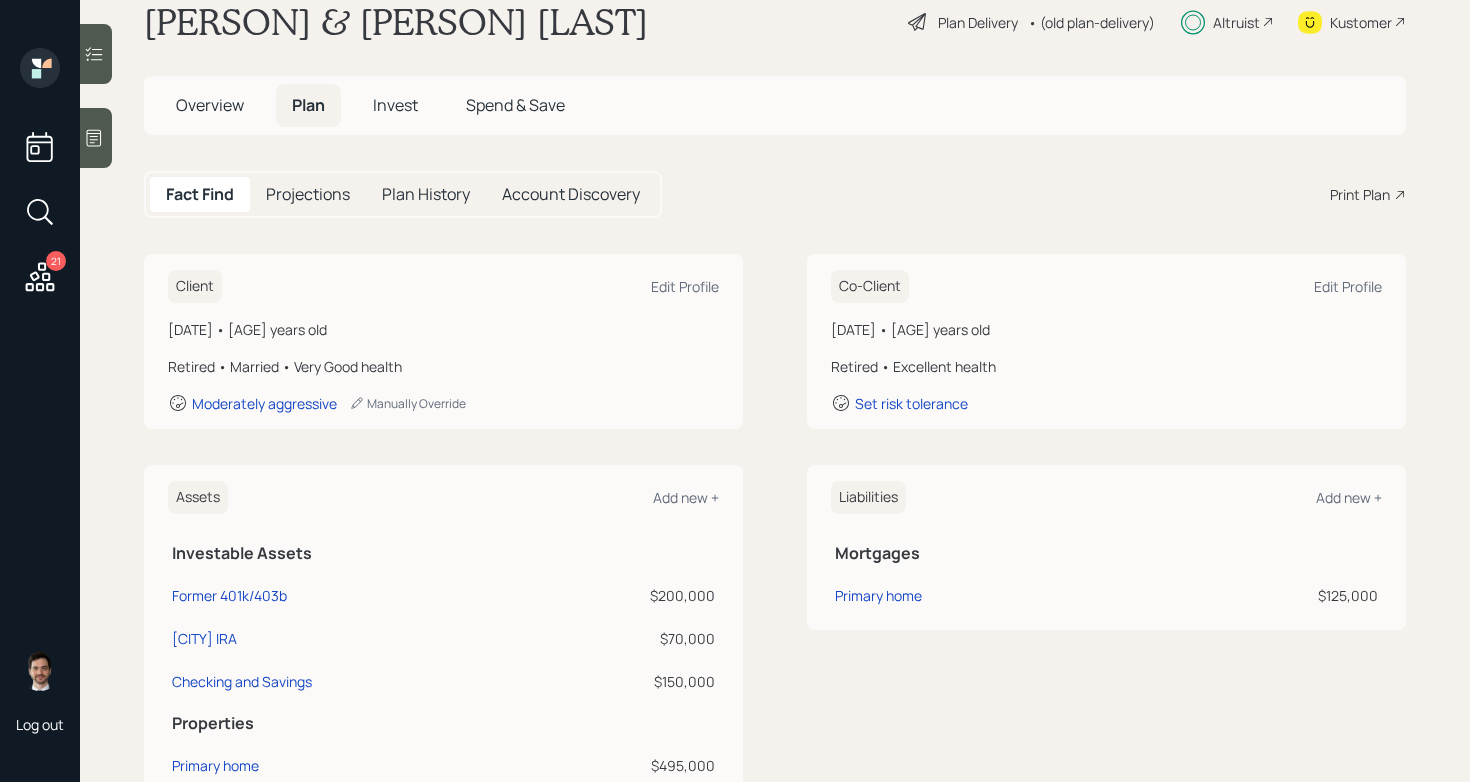 scroll, scrollTop: 0, scrollLeft: 0, axis: both 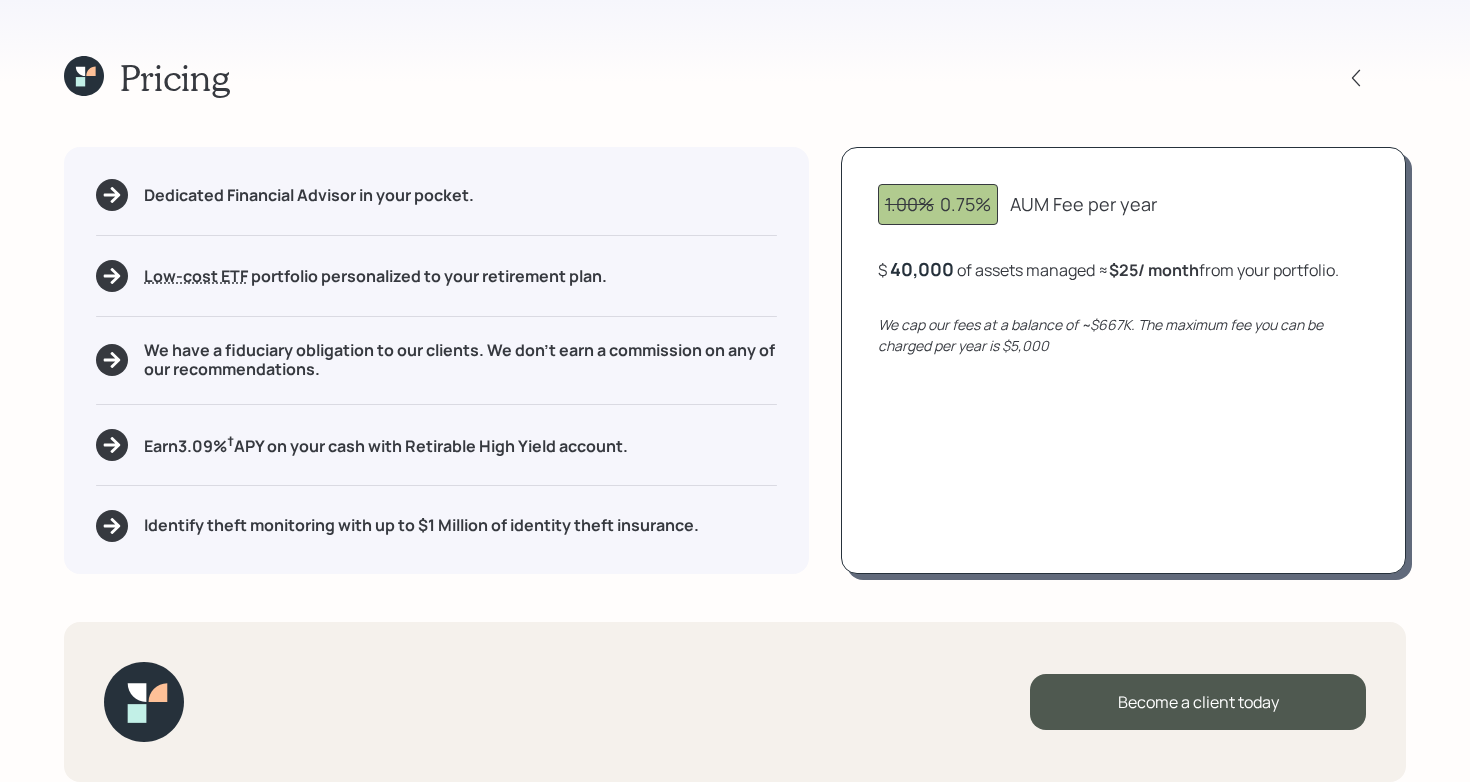 click 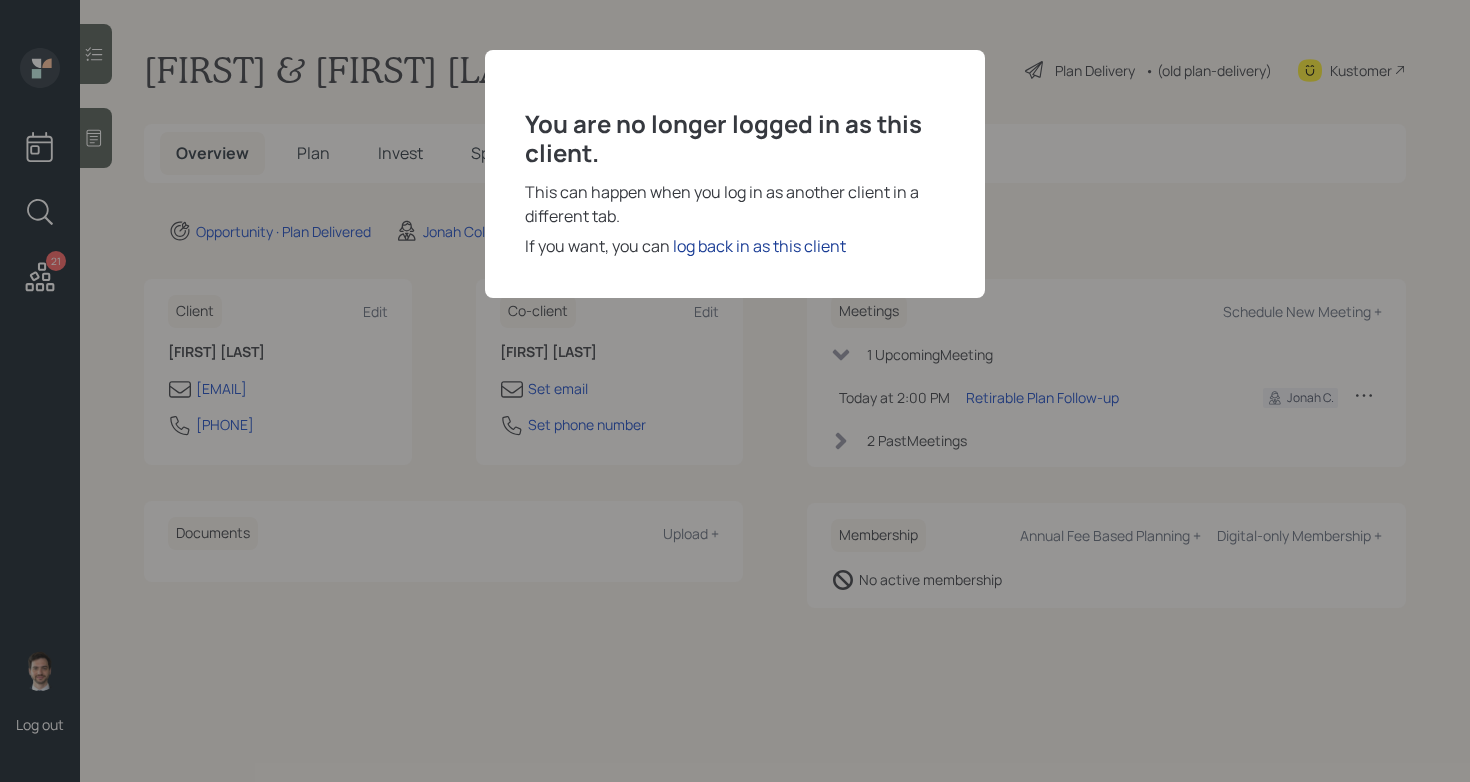 click on "log back in as this client" at bounding box center (759, 246) 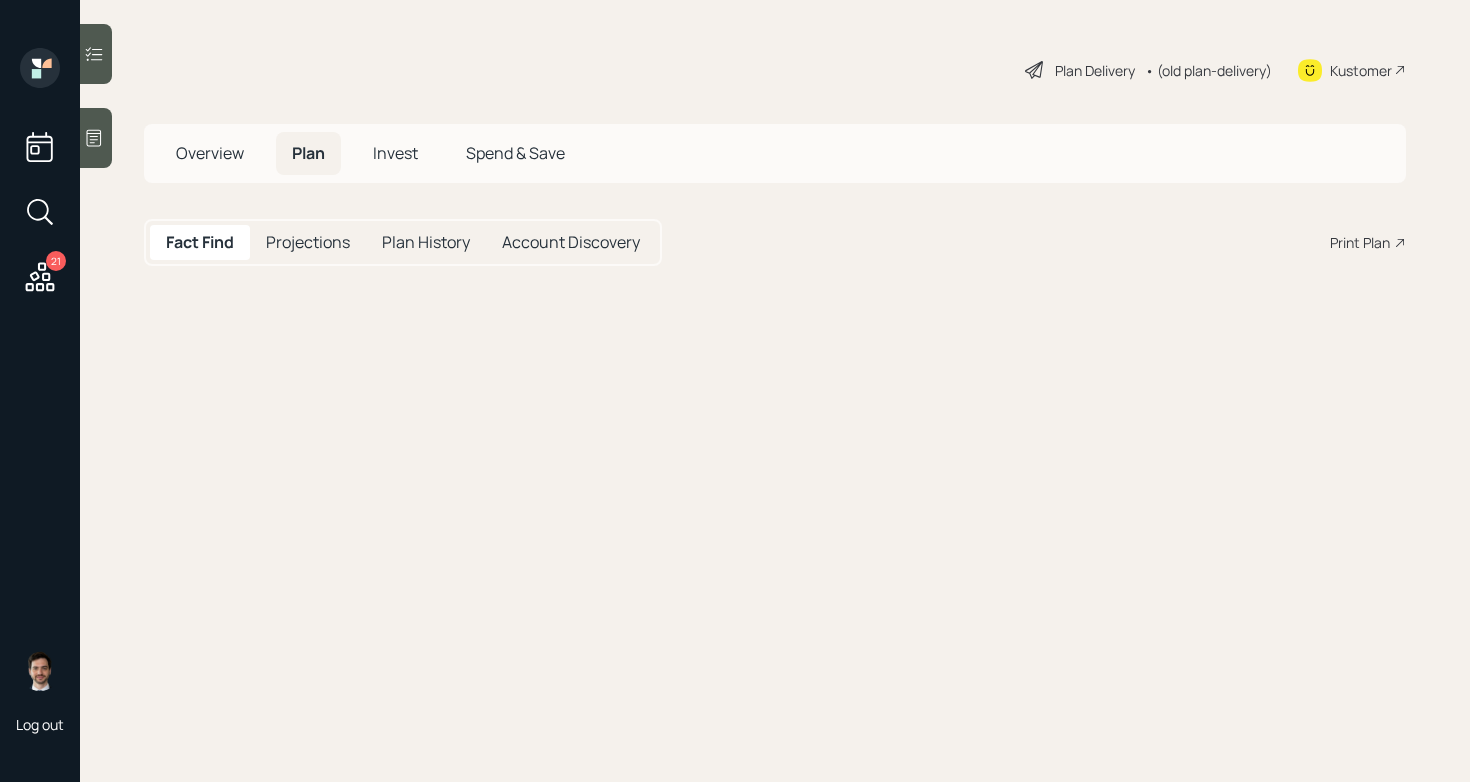 scroll, scrollTop: 0, scrollLeft: 0, axis: both 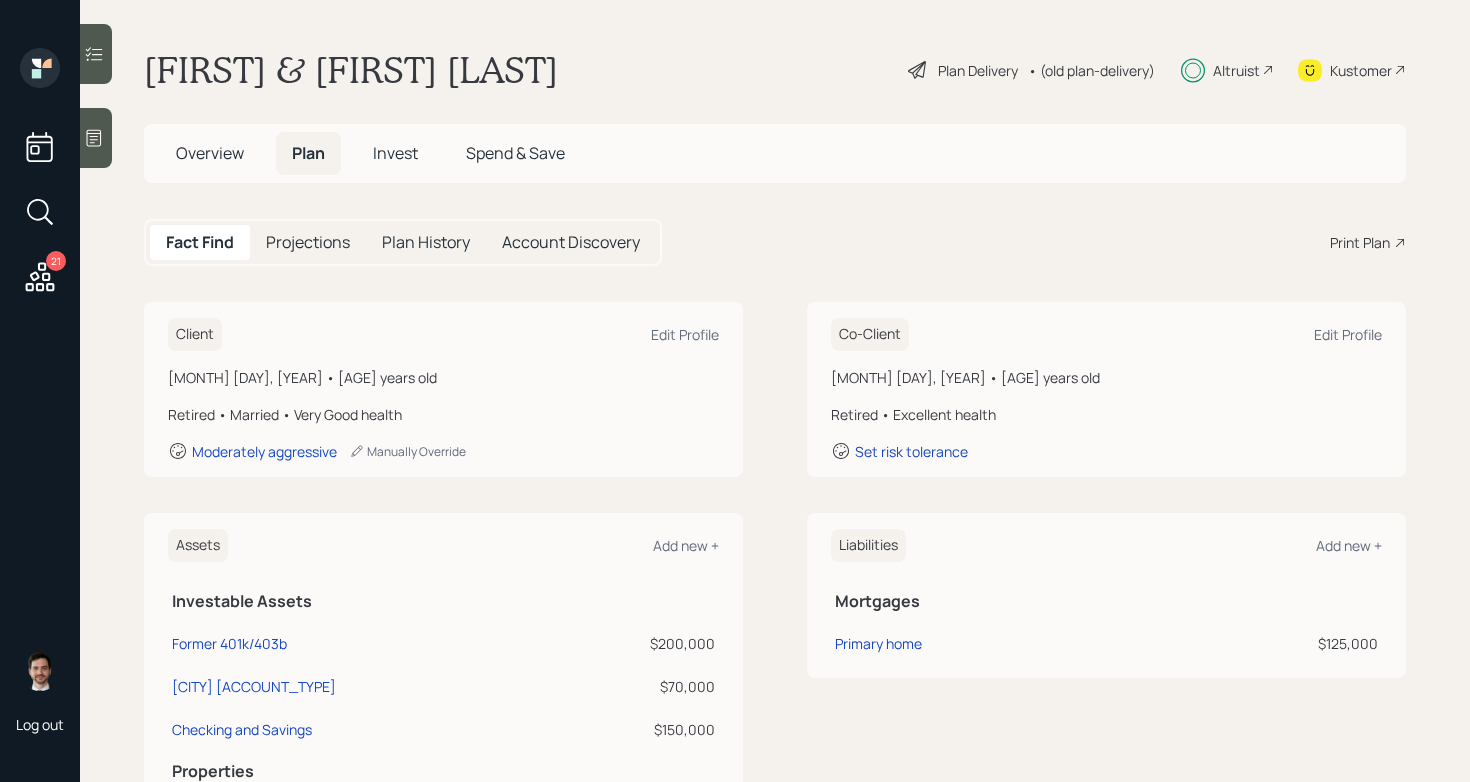 click on "Invest" at bounding box center [395, 153] 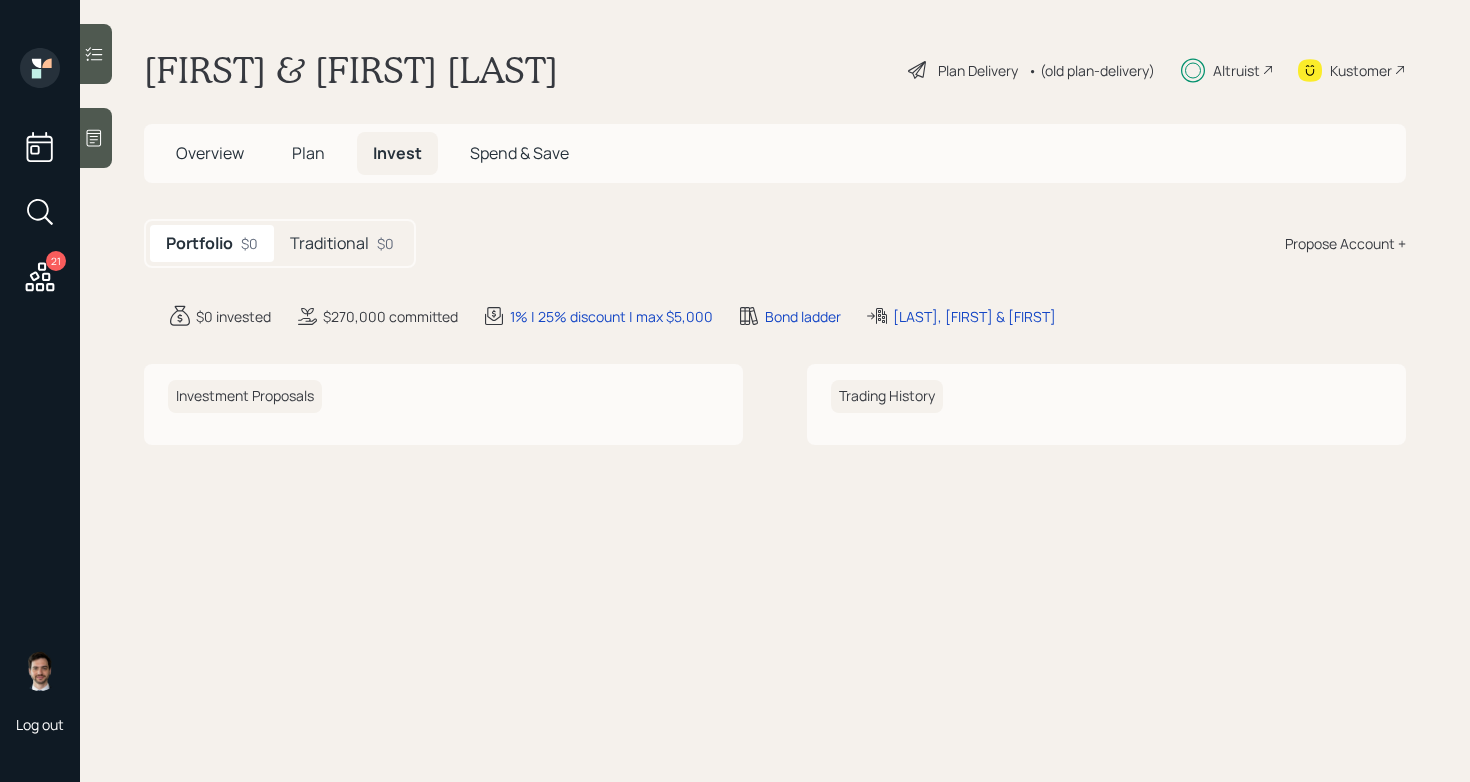 click on "Traditional" at bounding box center (329, 243) 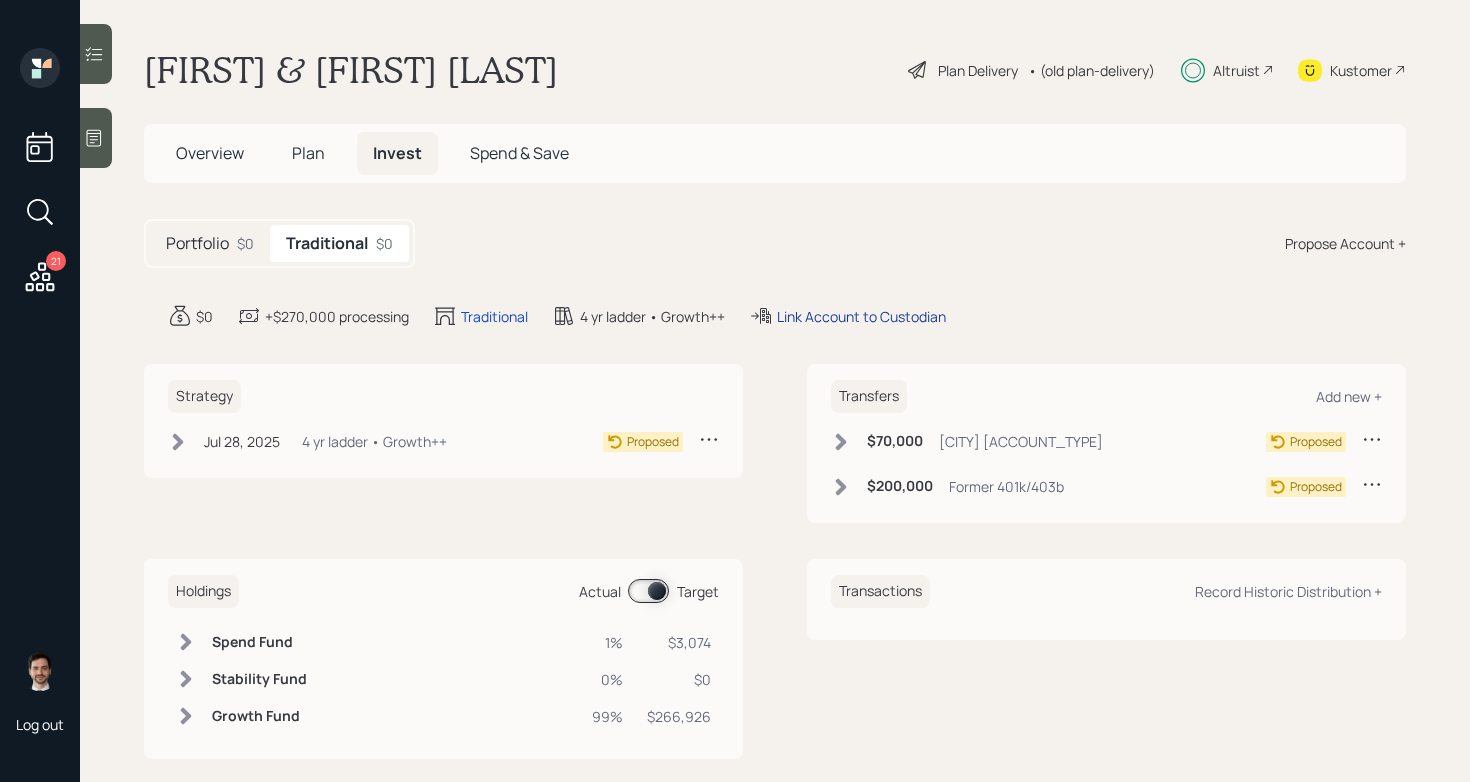 click on "Link Account to Custodian" at bounding box center (861, 316) 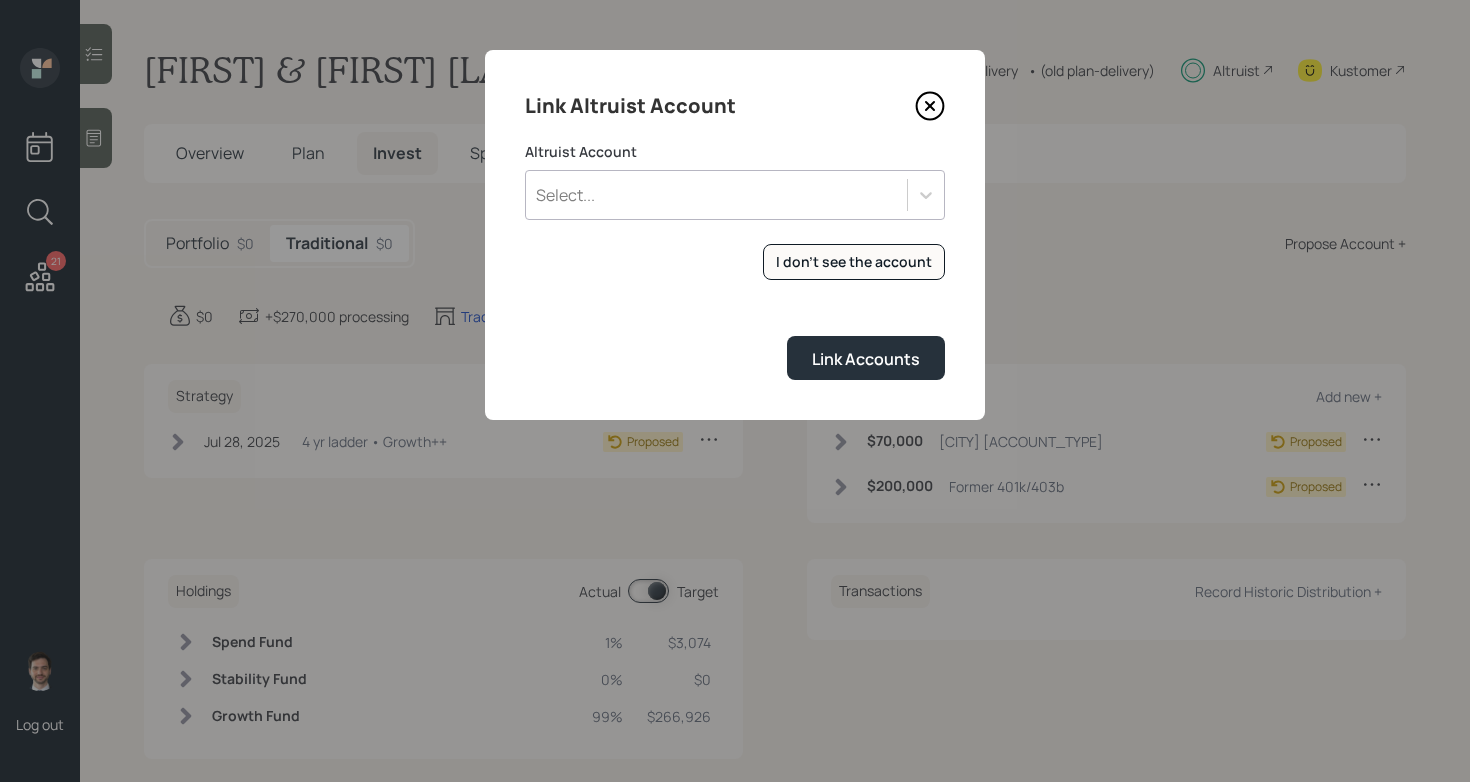 click on "Altruist Account Select..." at bounding box center [735, 181] 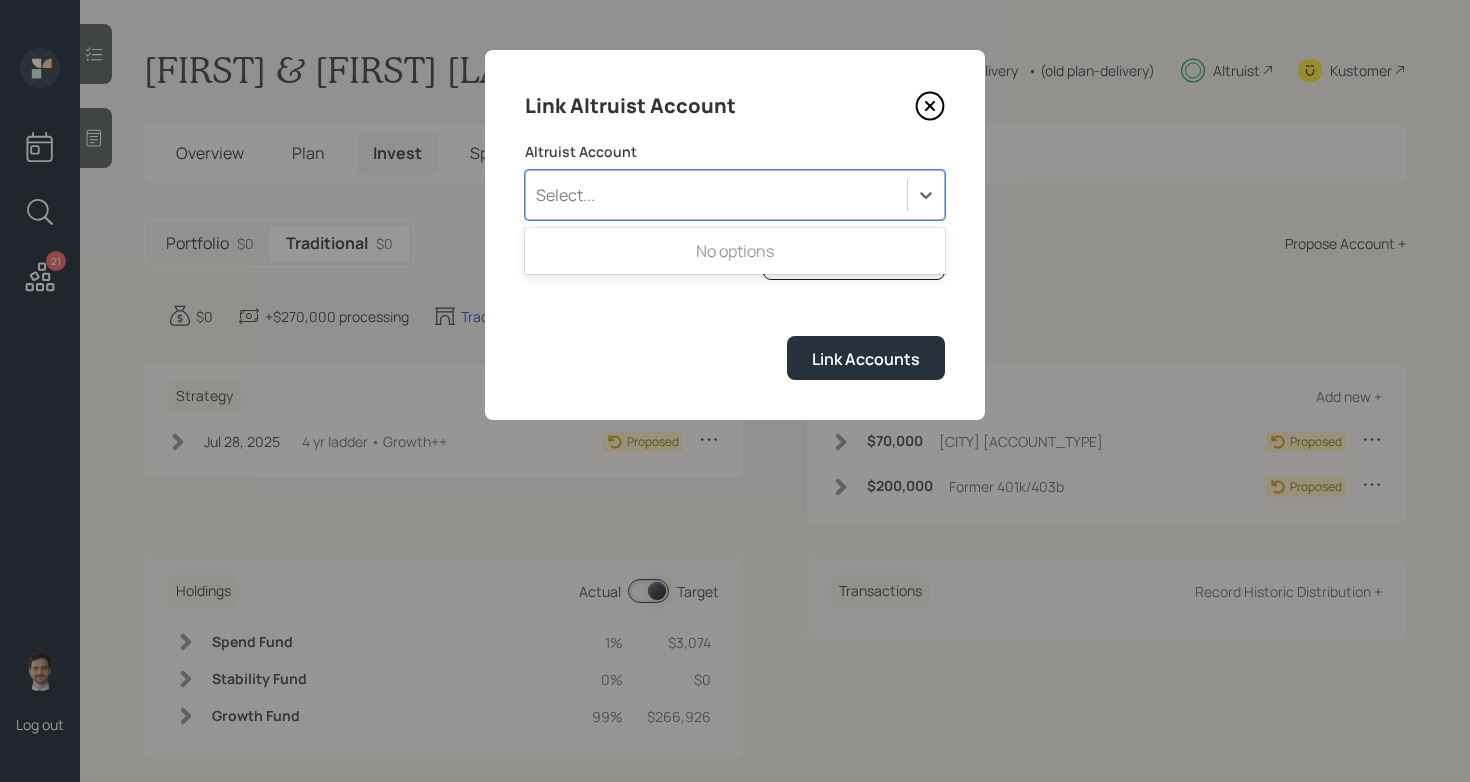 click on "Link Accounts" at bounding box center [735, 357] 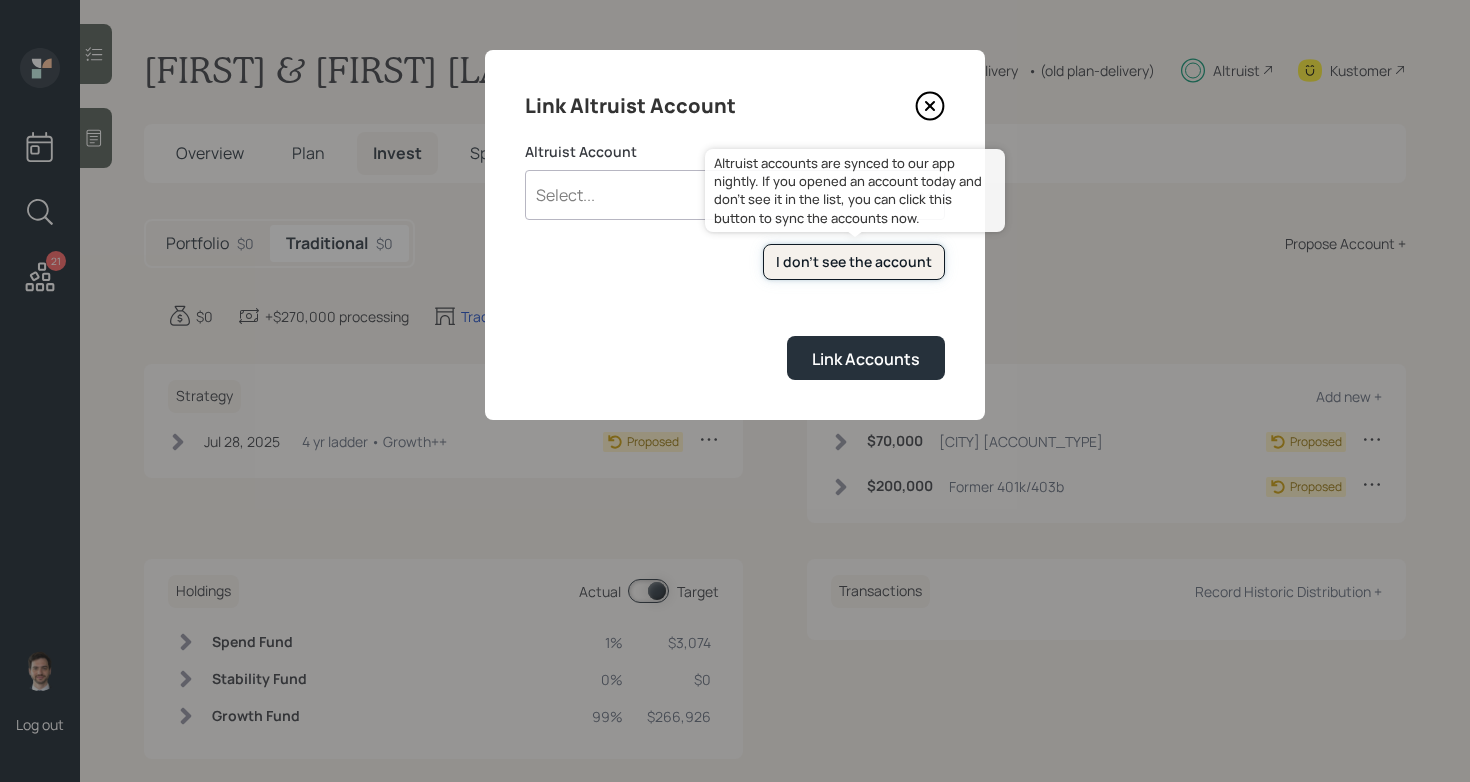 click on "I don't see the account" at bounding box center (854, 262) 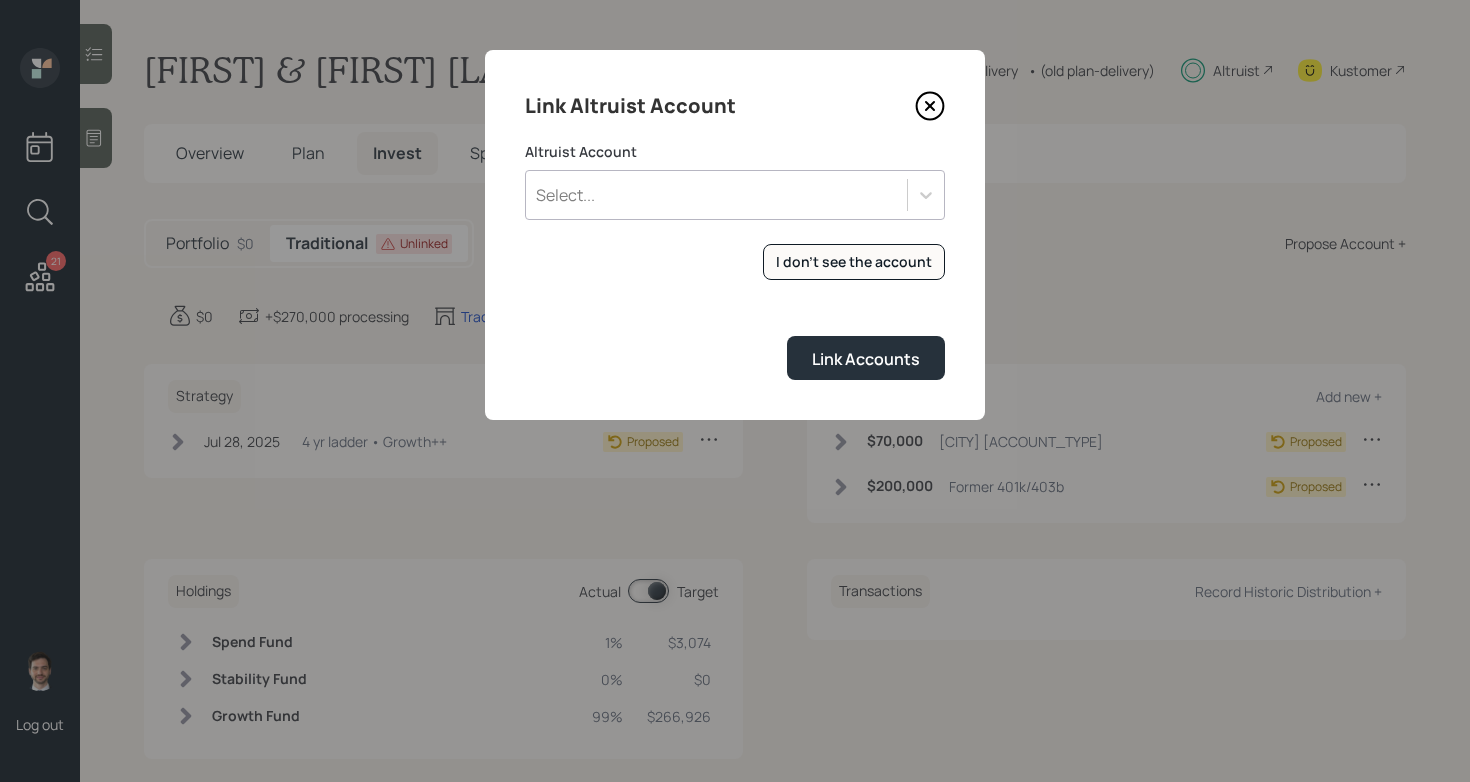 drag, startPoint x: 673, startPoint y: 309, endPoint x: 673, endPoint y: 329, distance: 20 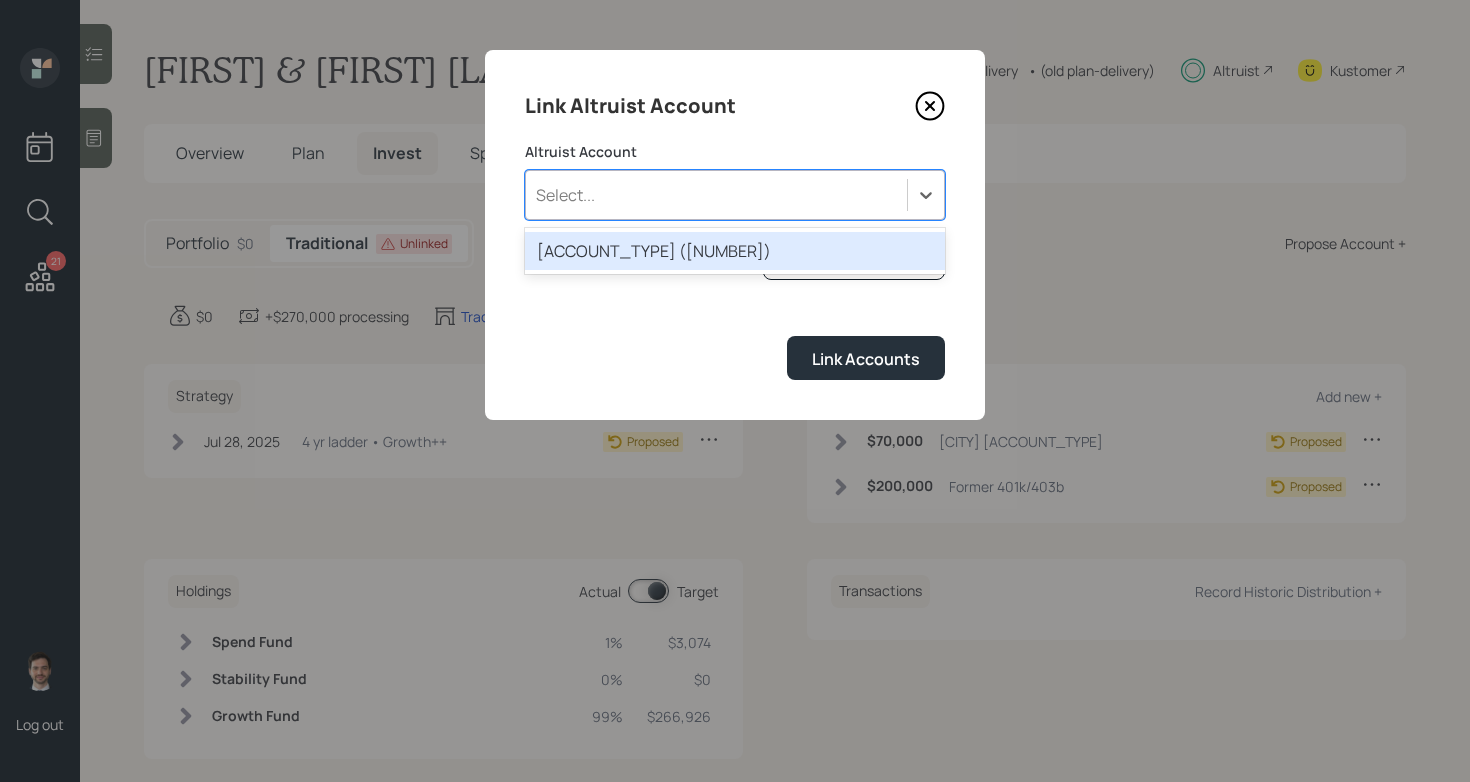 click on "Select..." at bounding box center (716, 195) 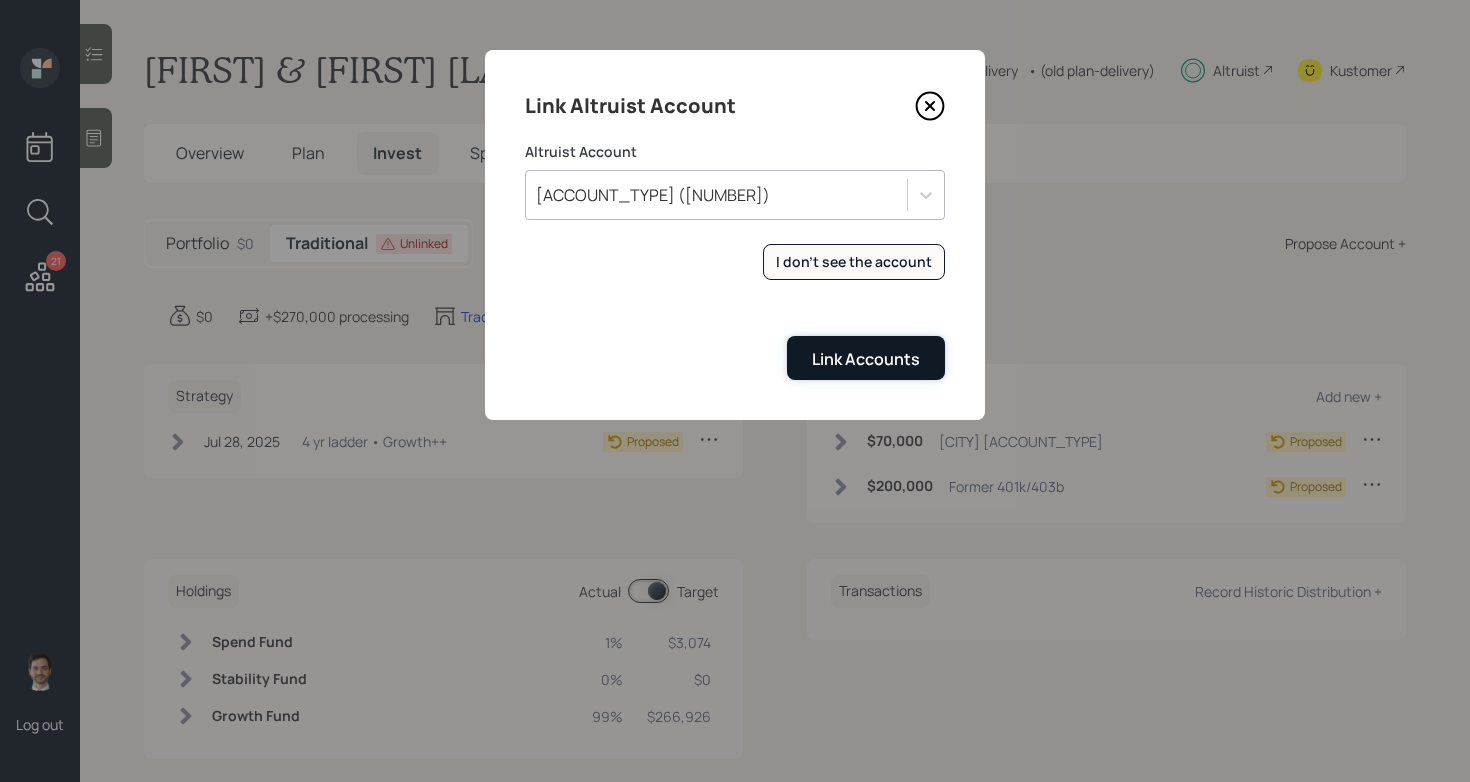 click on "Link Accounts" at bounding box center (866, 359) 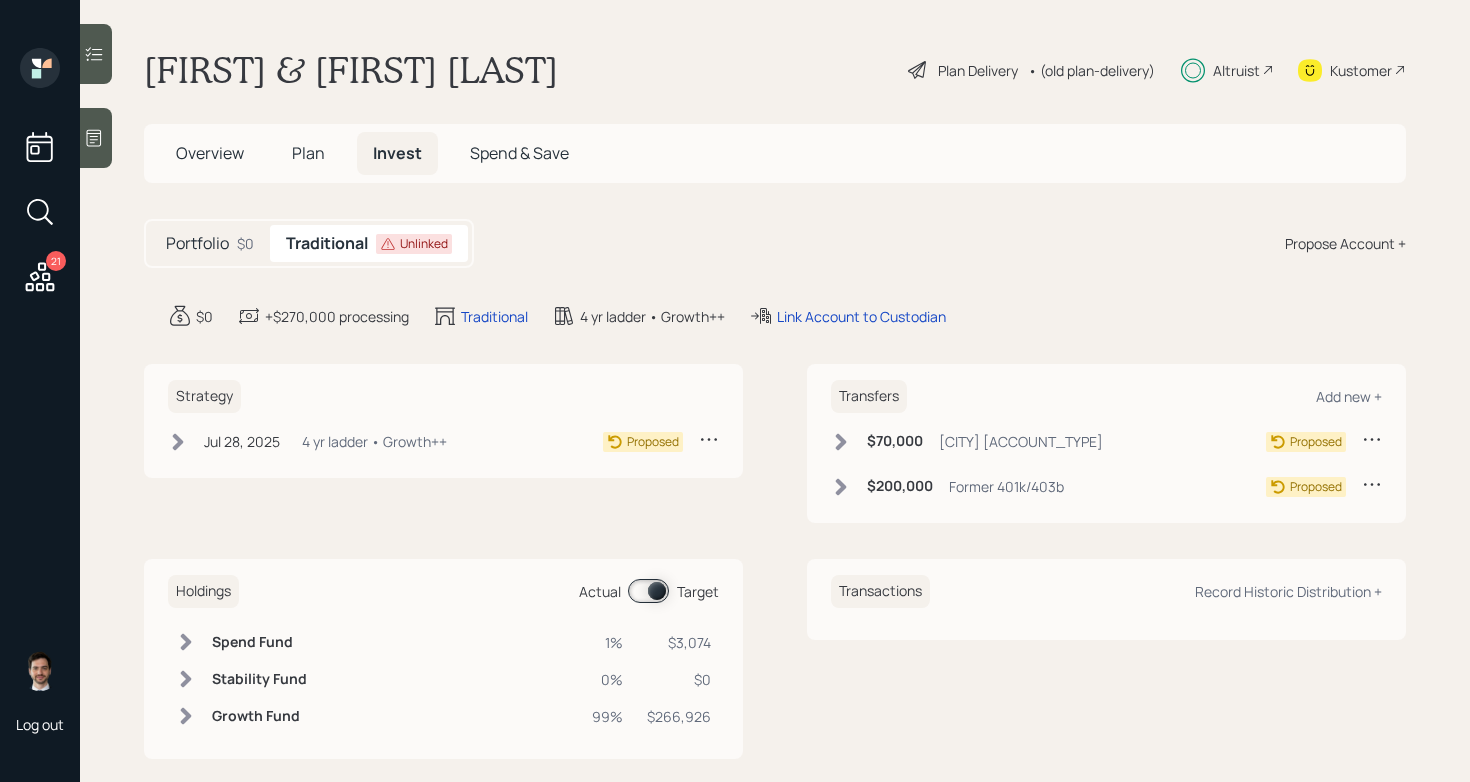 click 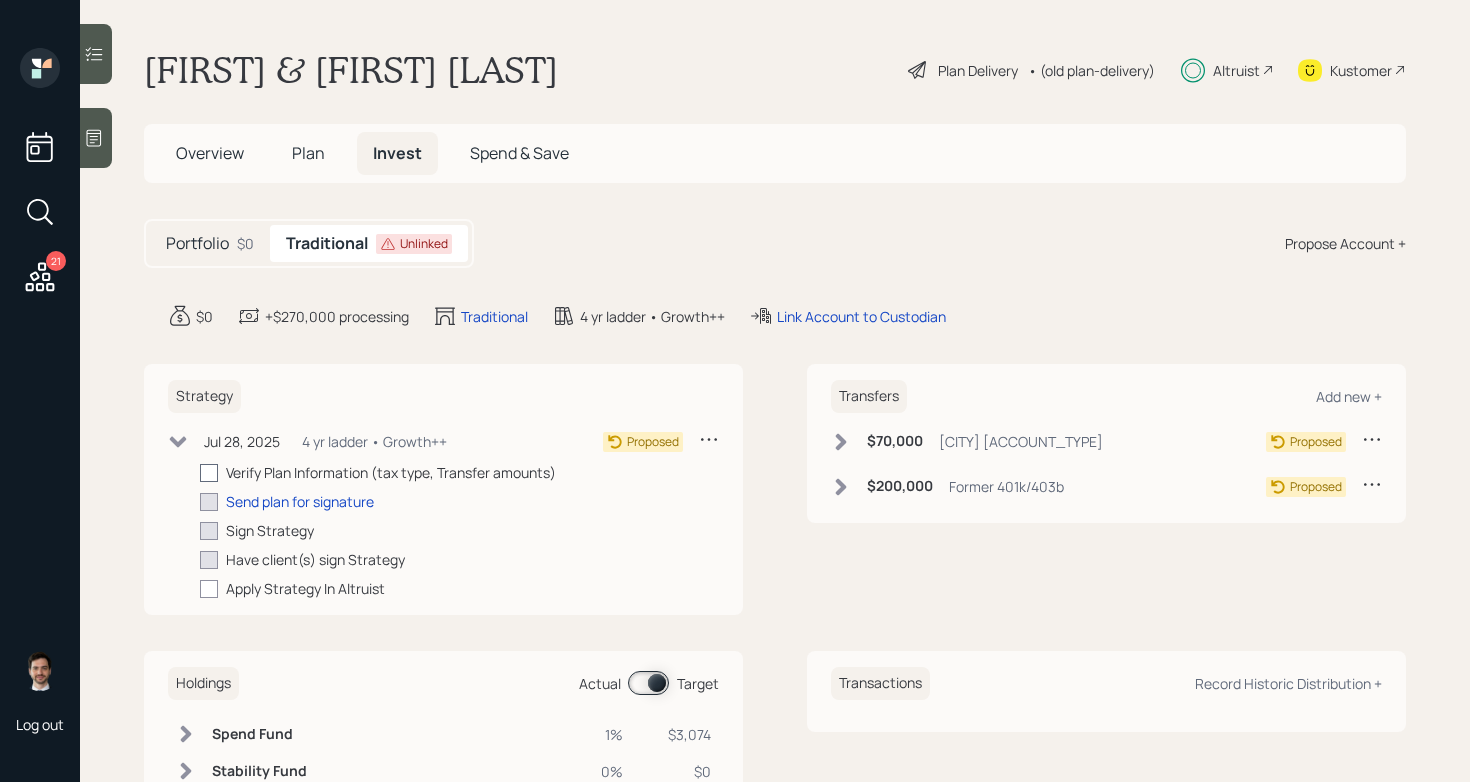 click at bounding box center [209, 473] 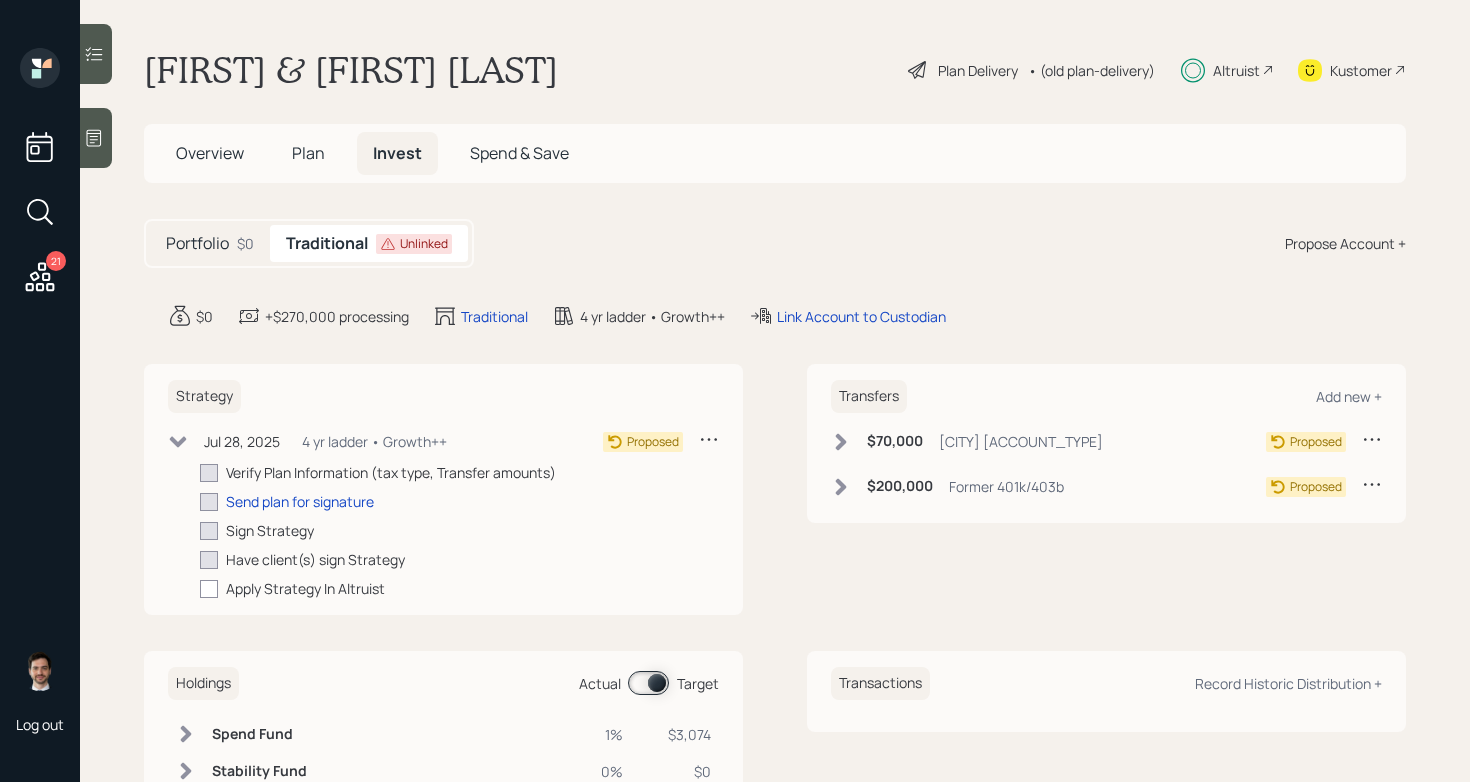 checkbox on "true" 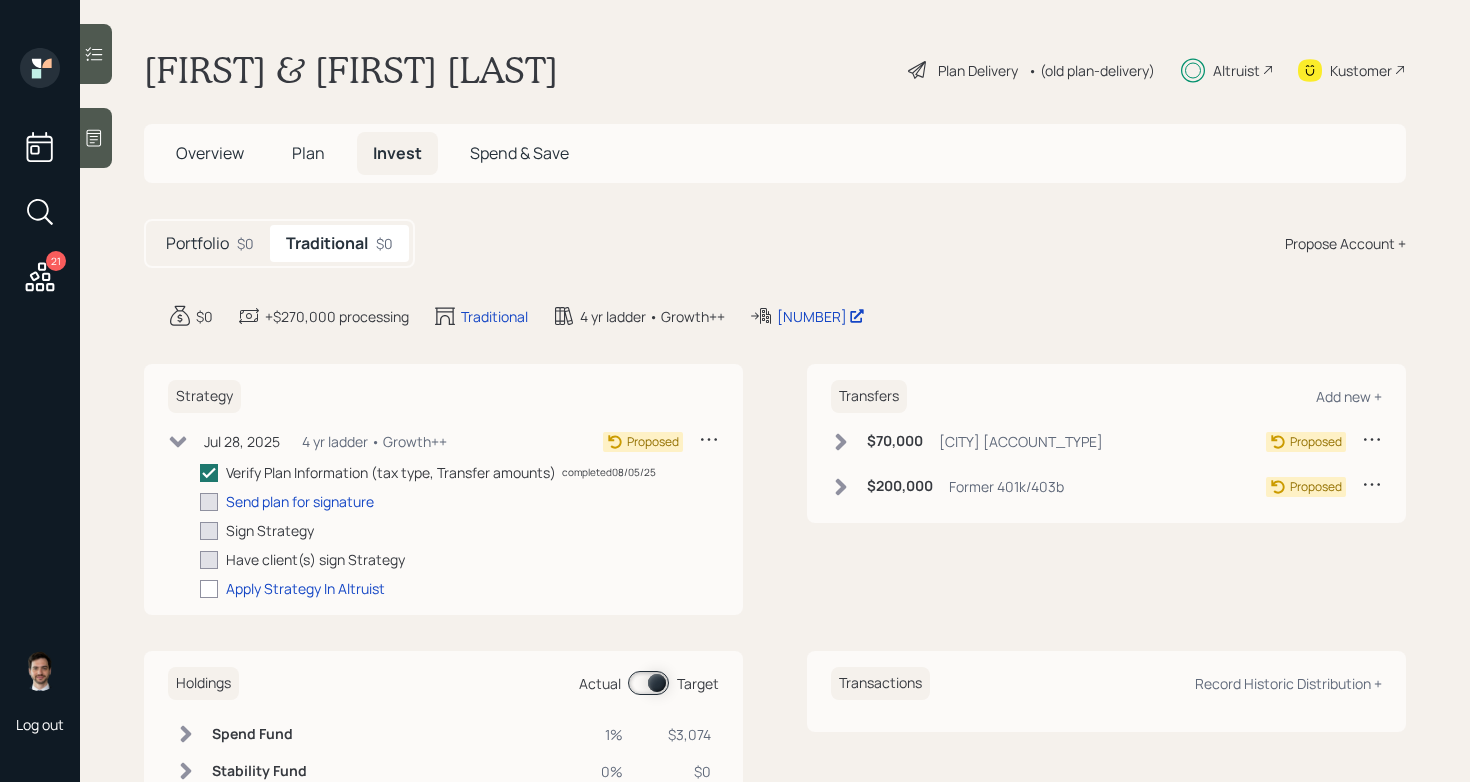 click 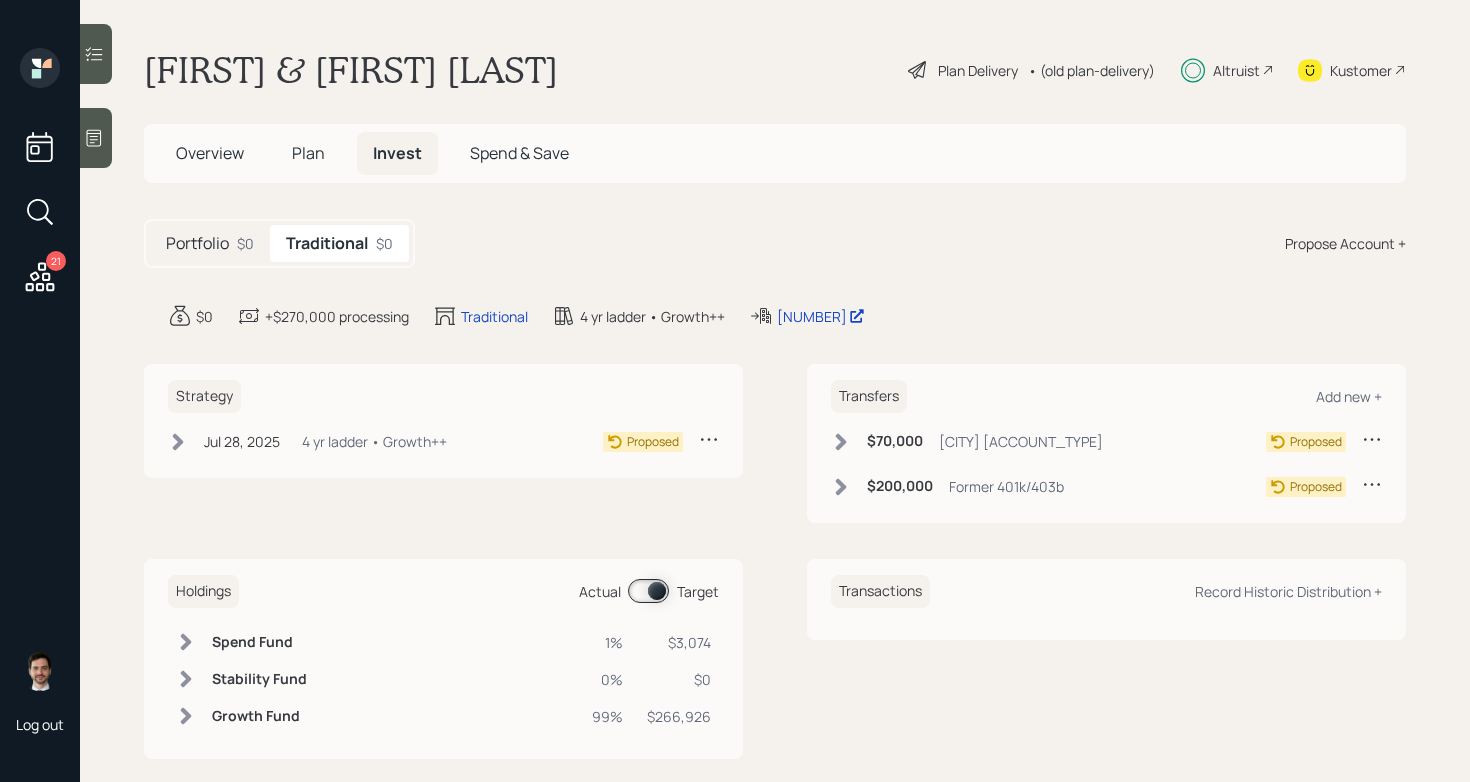 click 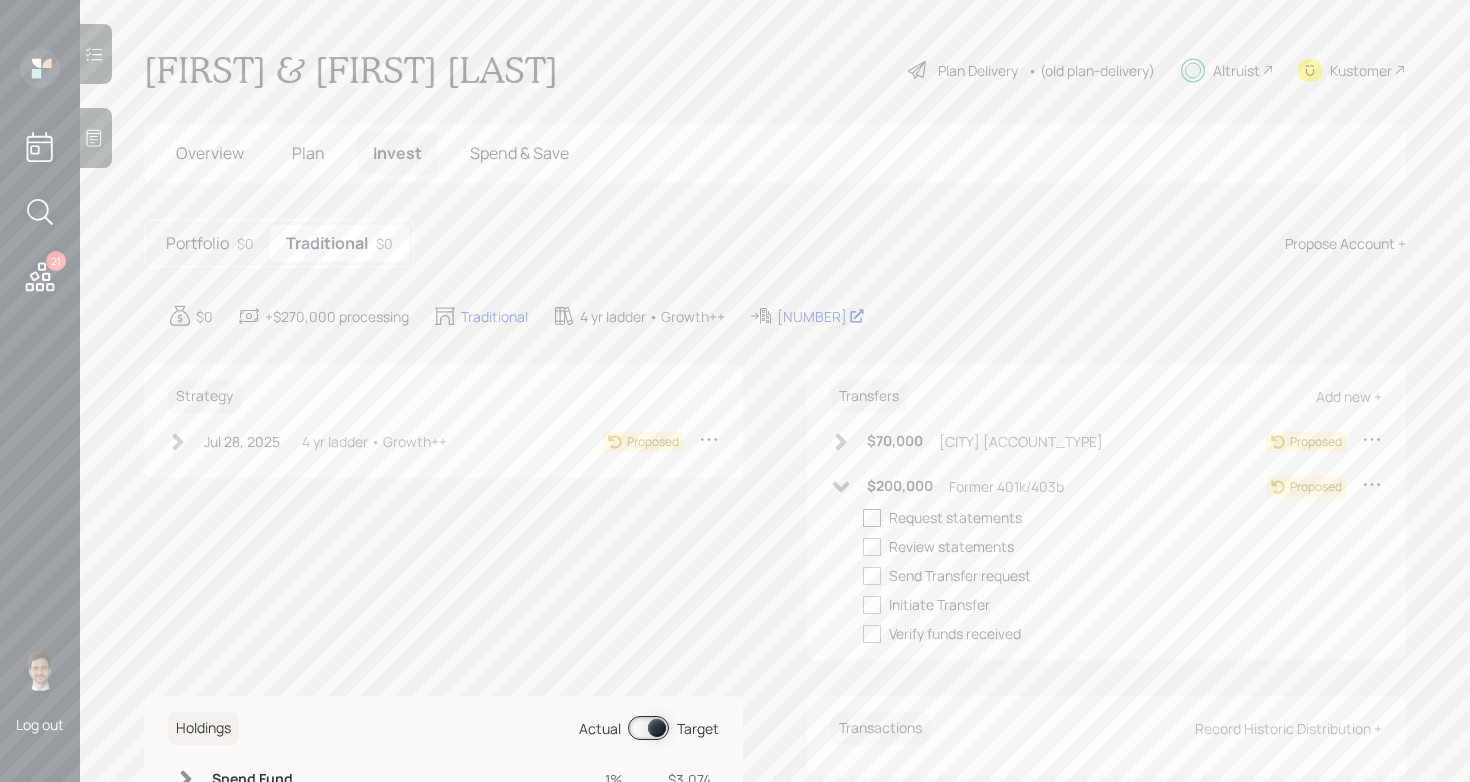 click at bounding box center [872, 518] 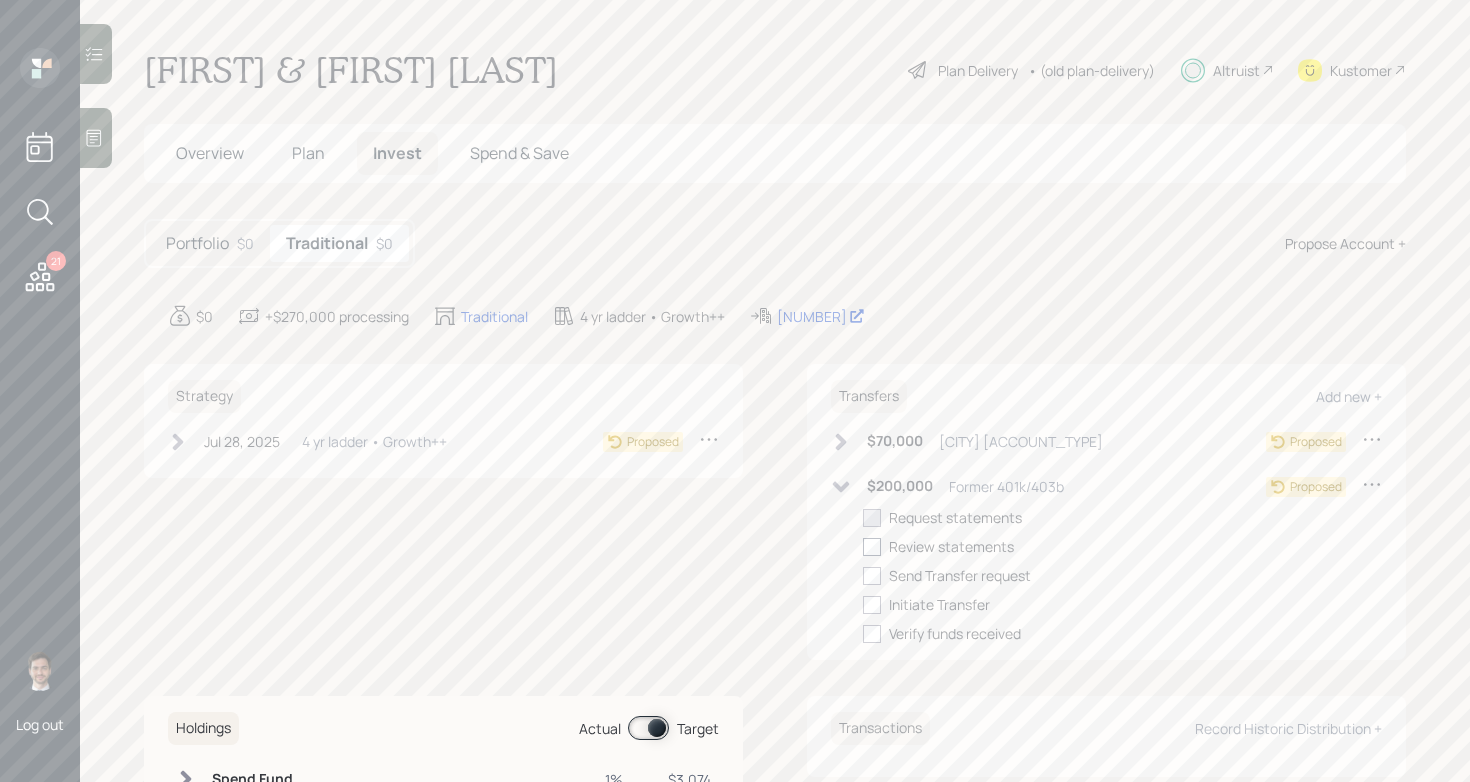 checkbox on "true" 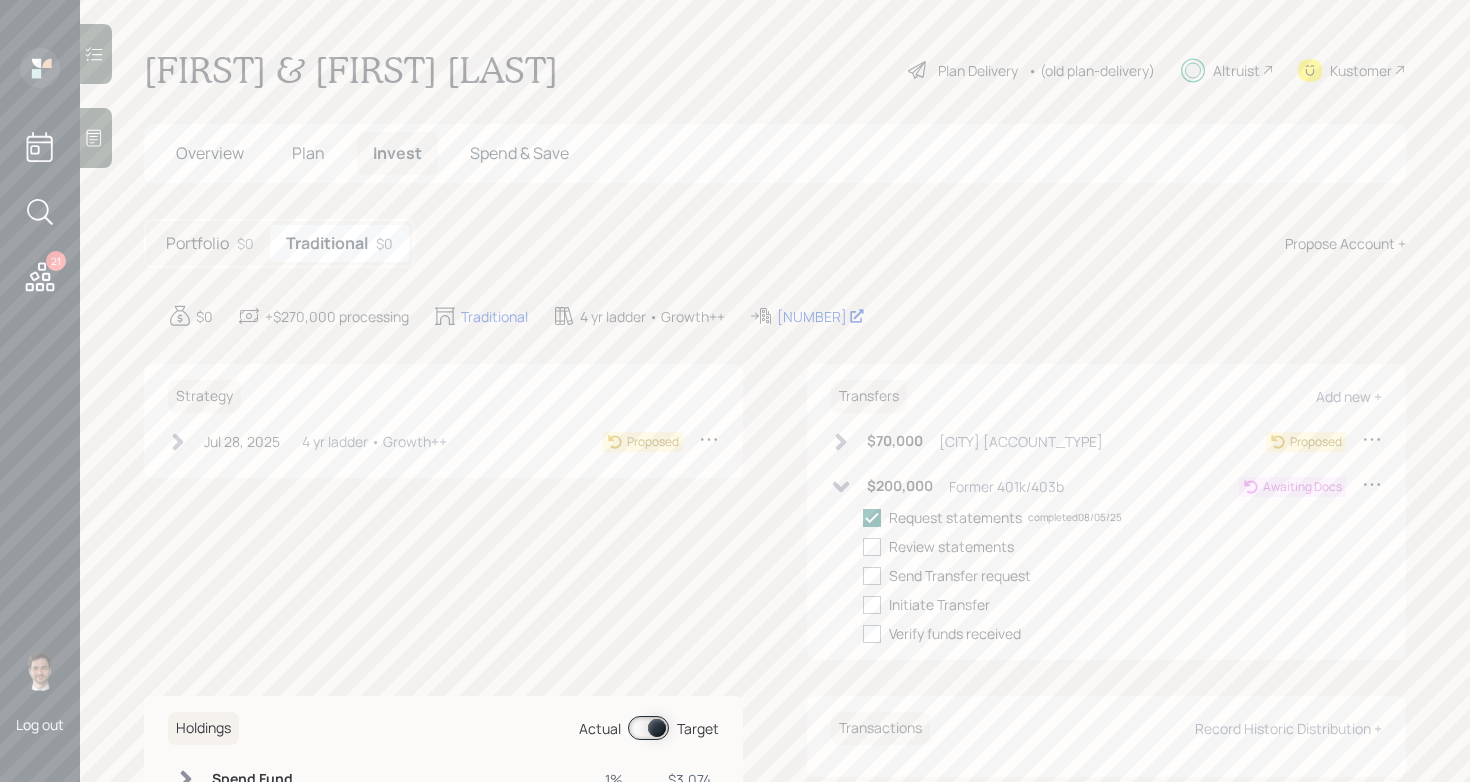click 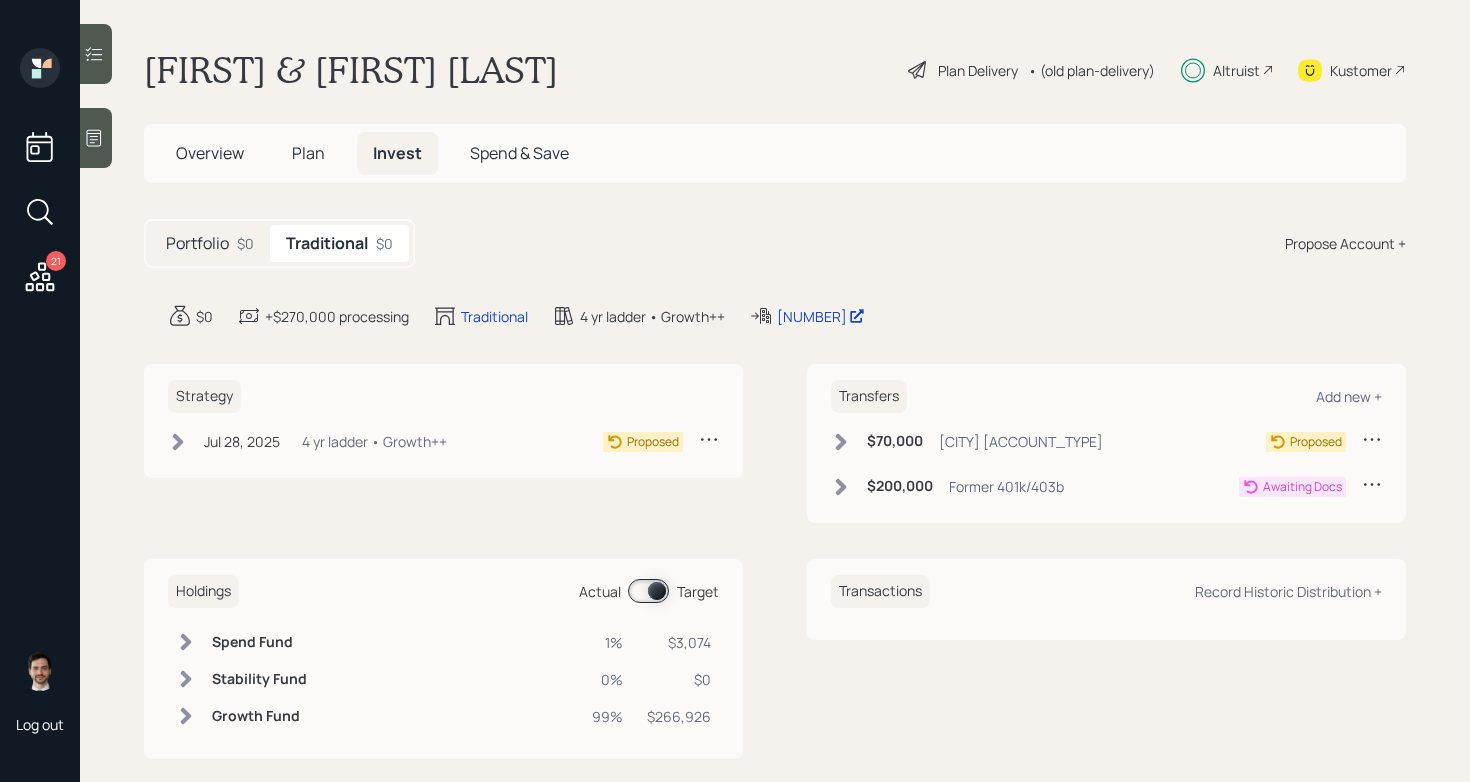click on "Overview" at bounding box center (210, 153) 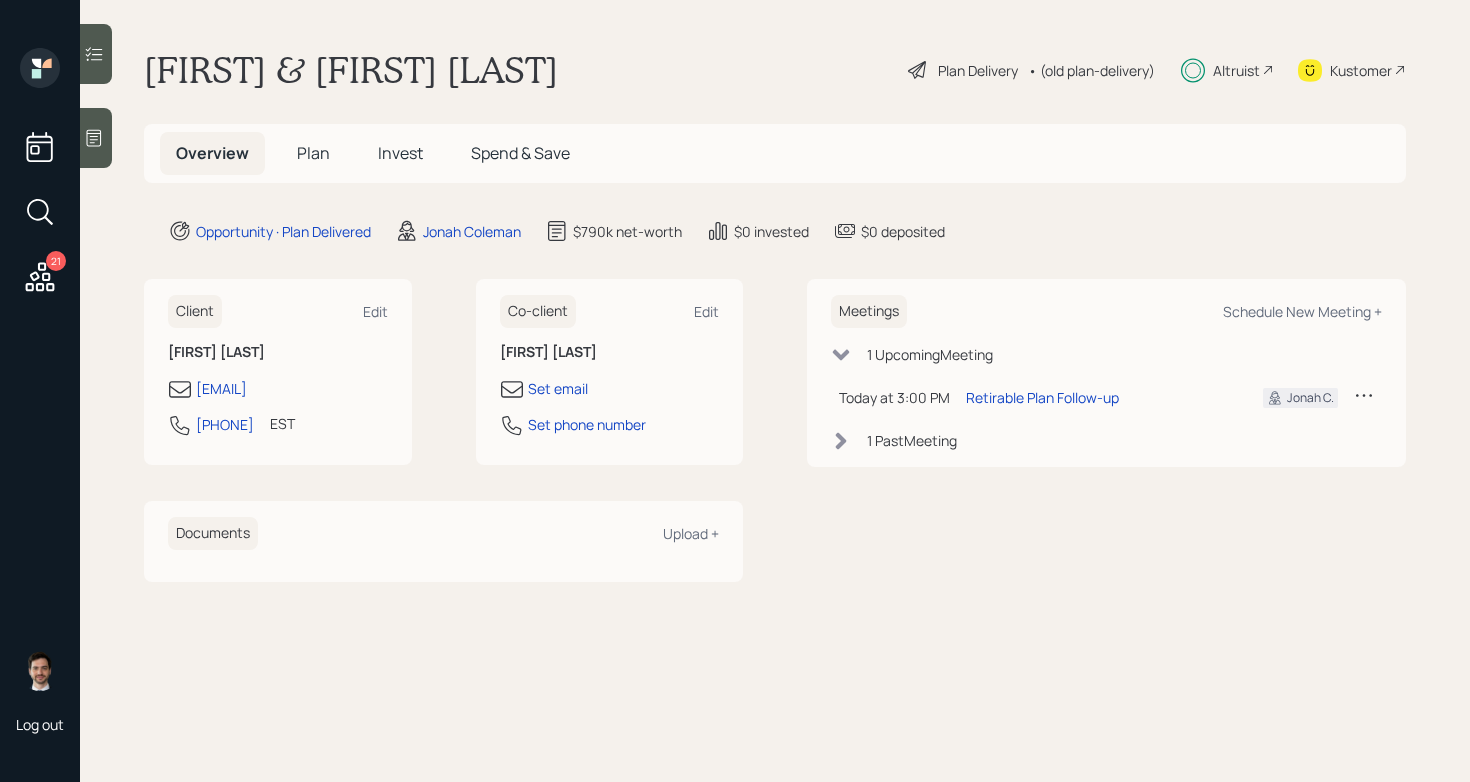 click on "Meetings Schedule New Meeting +" at bounding box center (1106, 311) 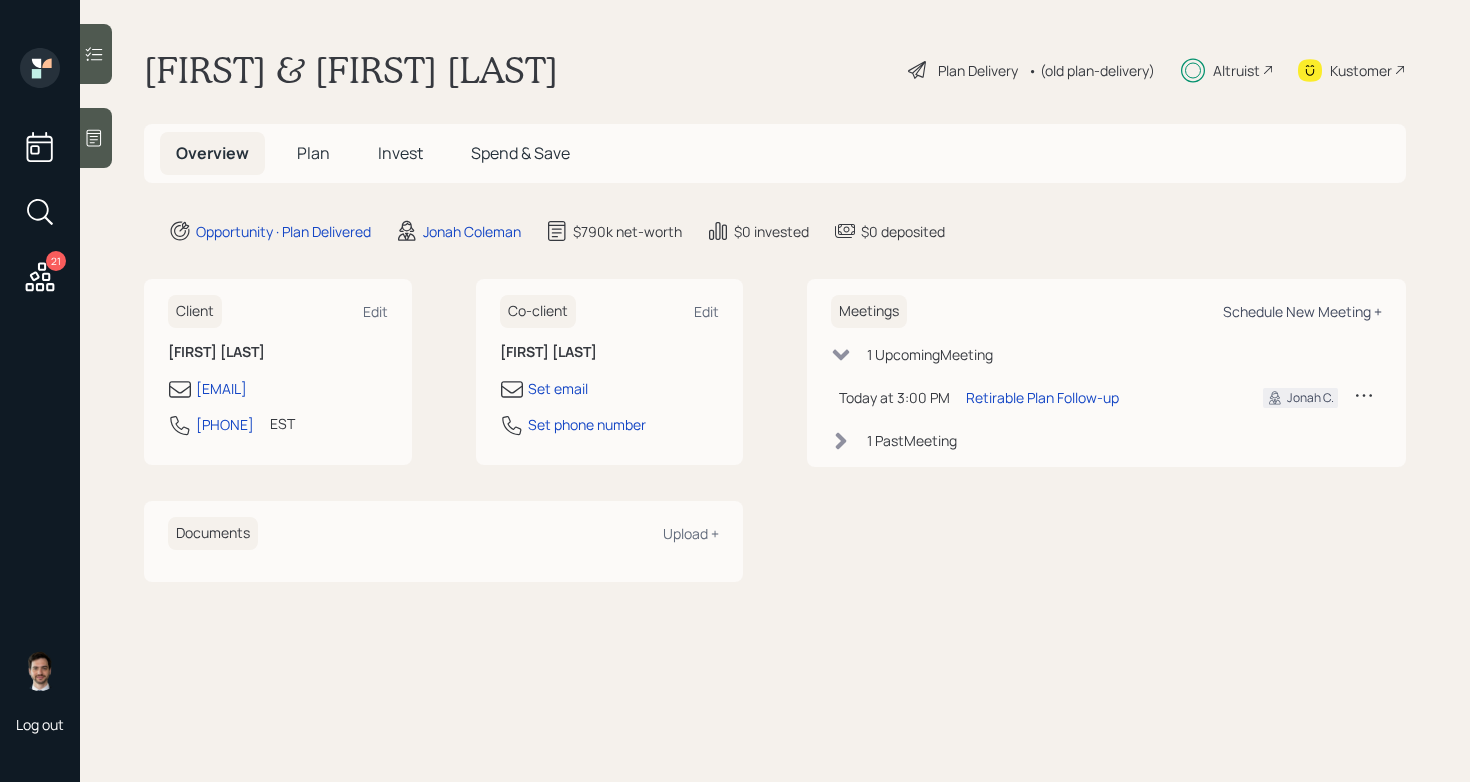 click on "Schedule New Meeting +" at bounding box center [1302, 311] 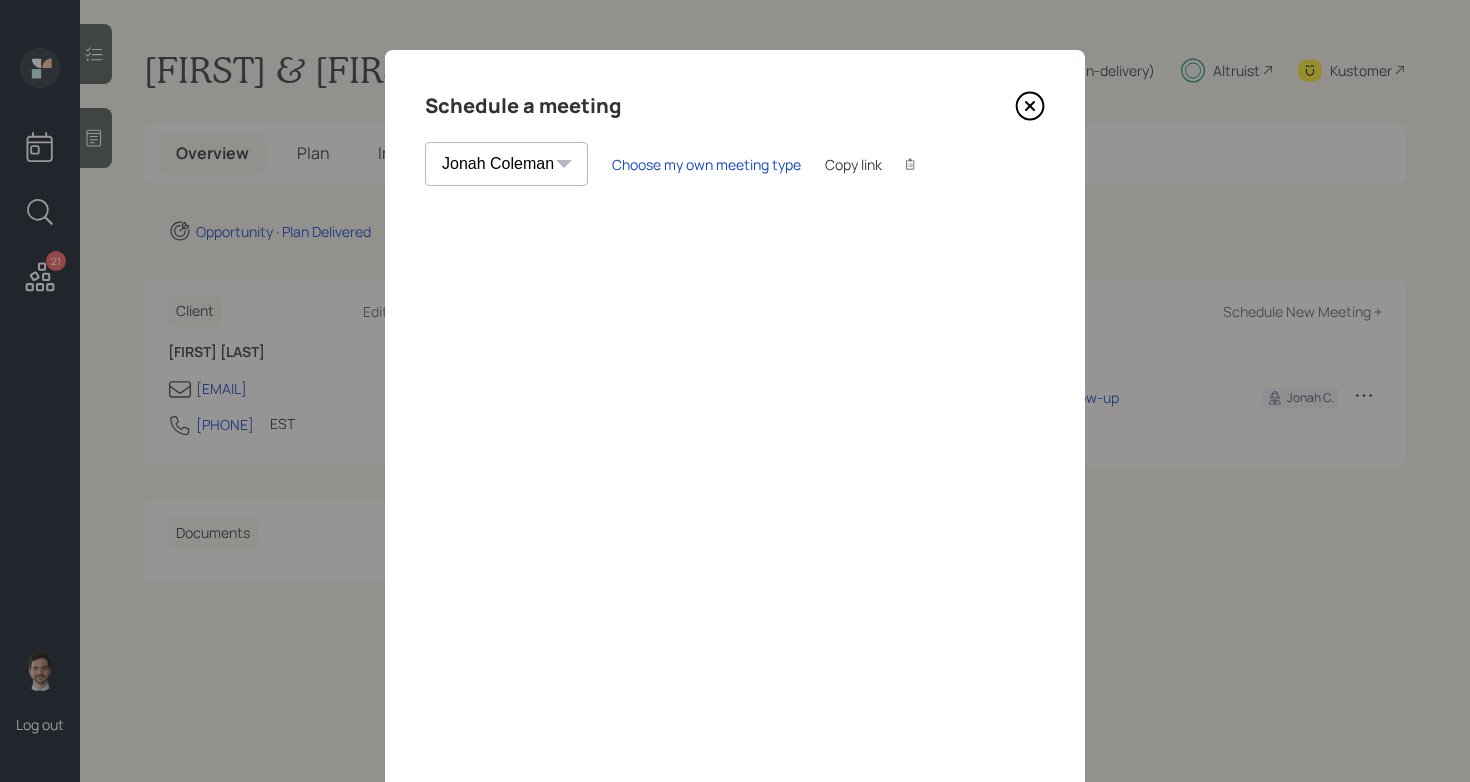 click on "Theresa Spinello Matthew Burke Eitan Bar-David Ian Yamey Trevor Nelson Melissa Louis Christian Ruiz Gordon Hanssen Hamza Chaudhry Robby Grisanti Jonah Coleman Tyler End Michael Russo Treva Nostdahl Eric Schwartz James DiStasi Hunter Neumayer Sami Boghos Harrison Schaefer Round Robin" at bounding box center [506, 164] 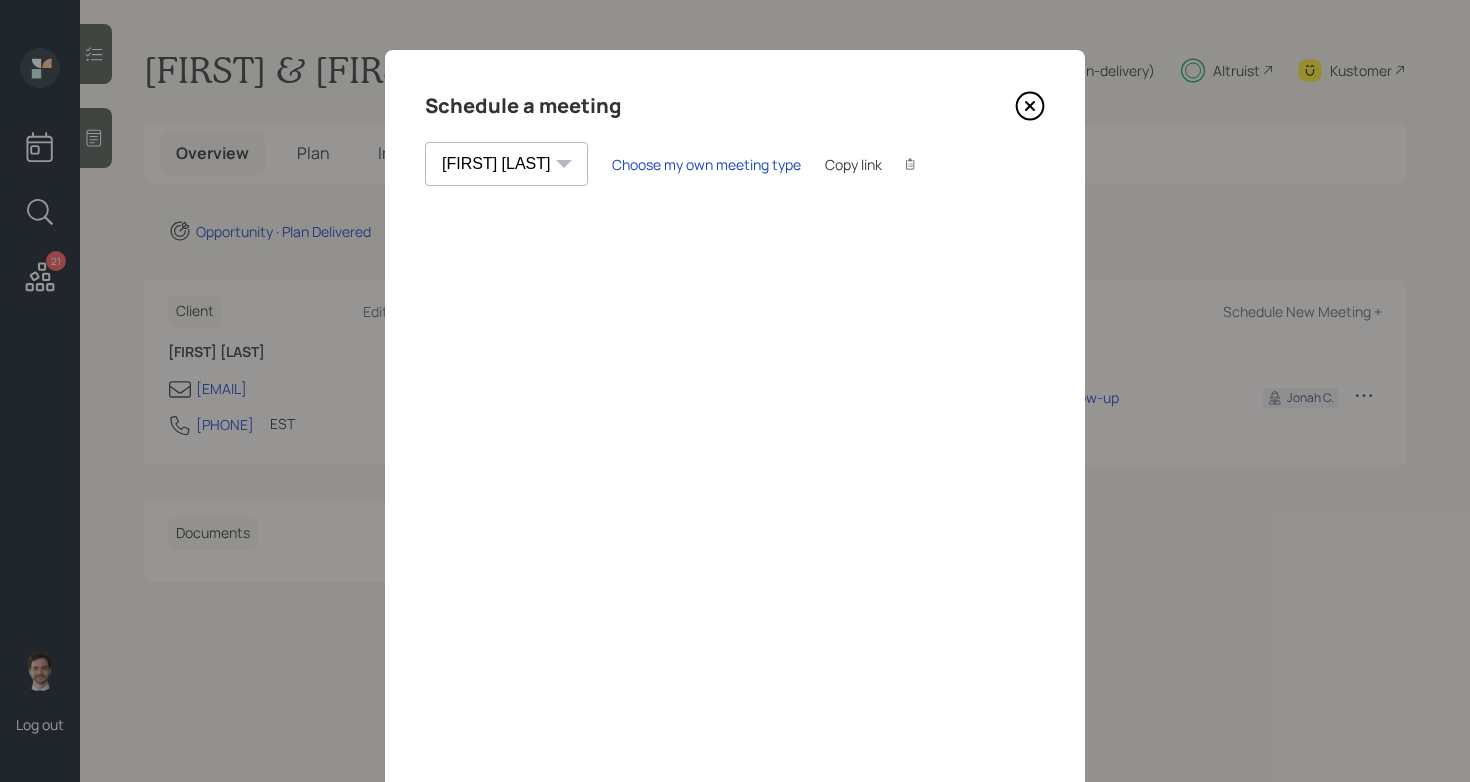 click 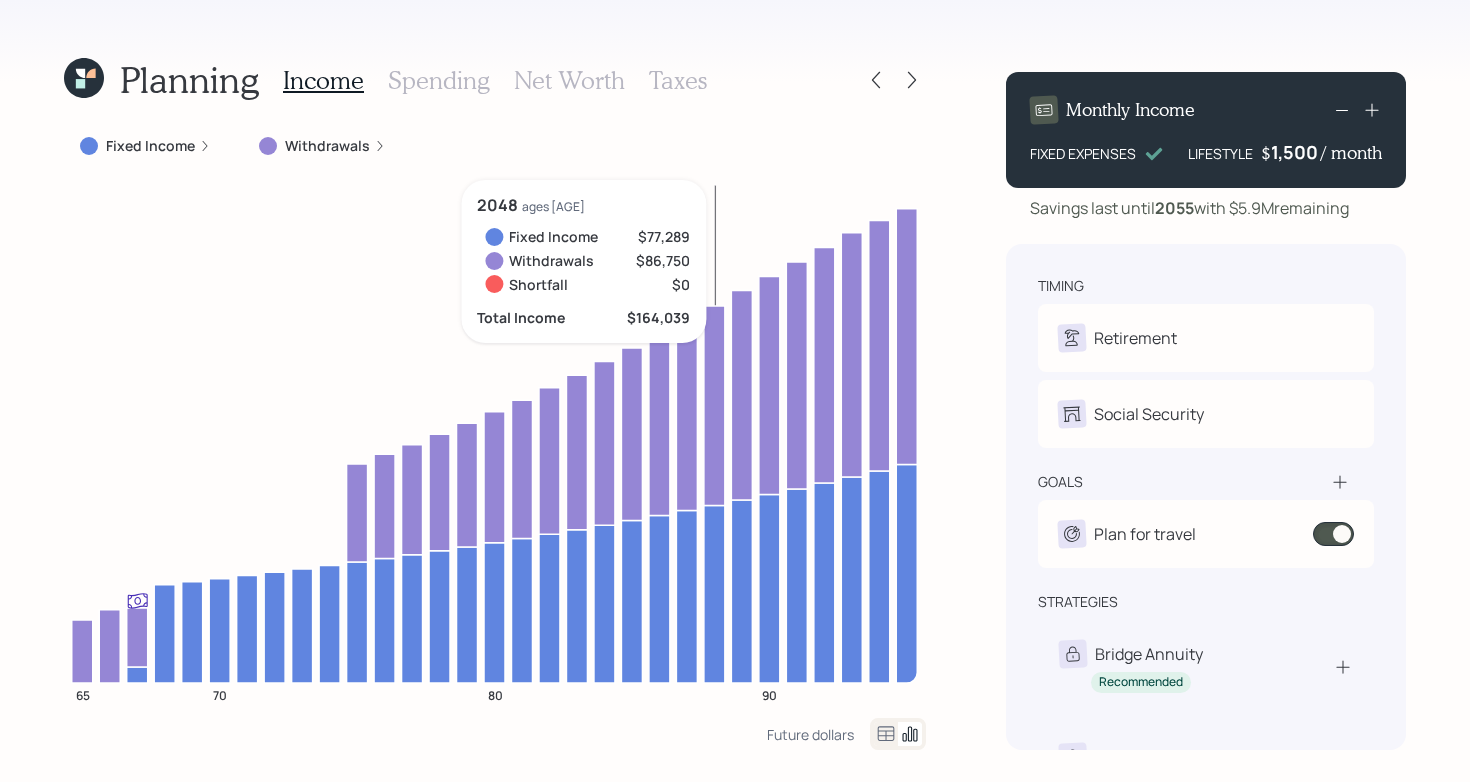 scroll, scrollTop: 0, scrollLeft: 0, axis: both 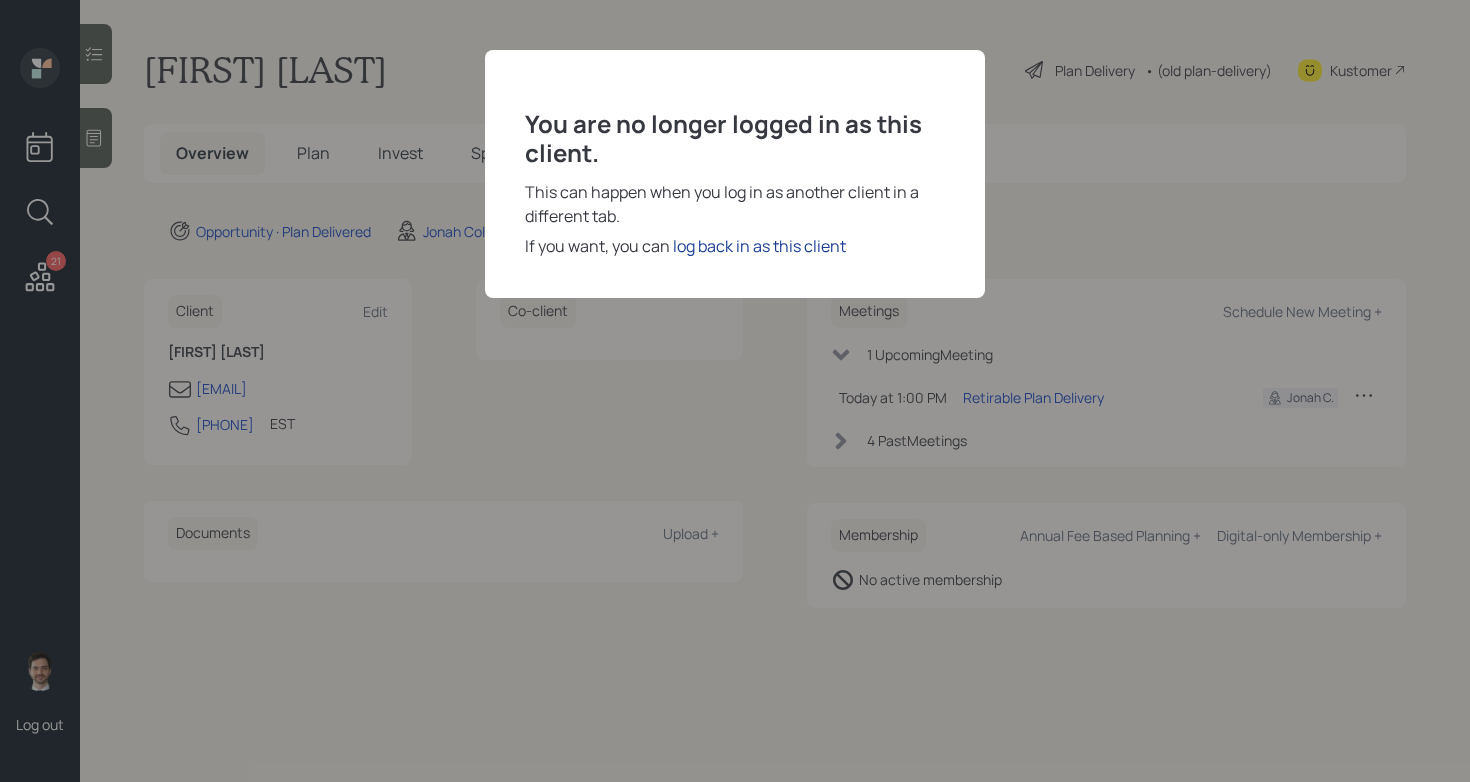 click on "log back in as this client" at bounding box center [759, 246] 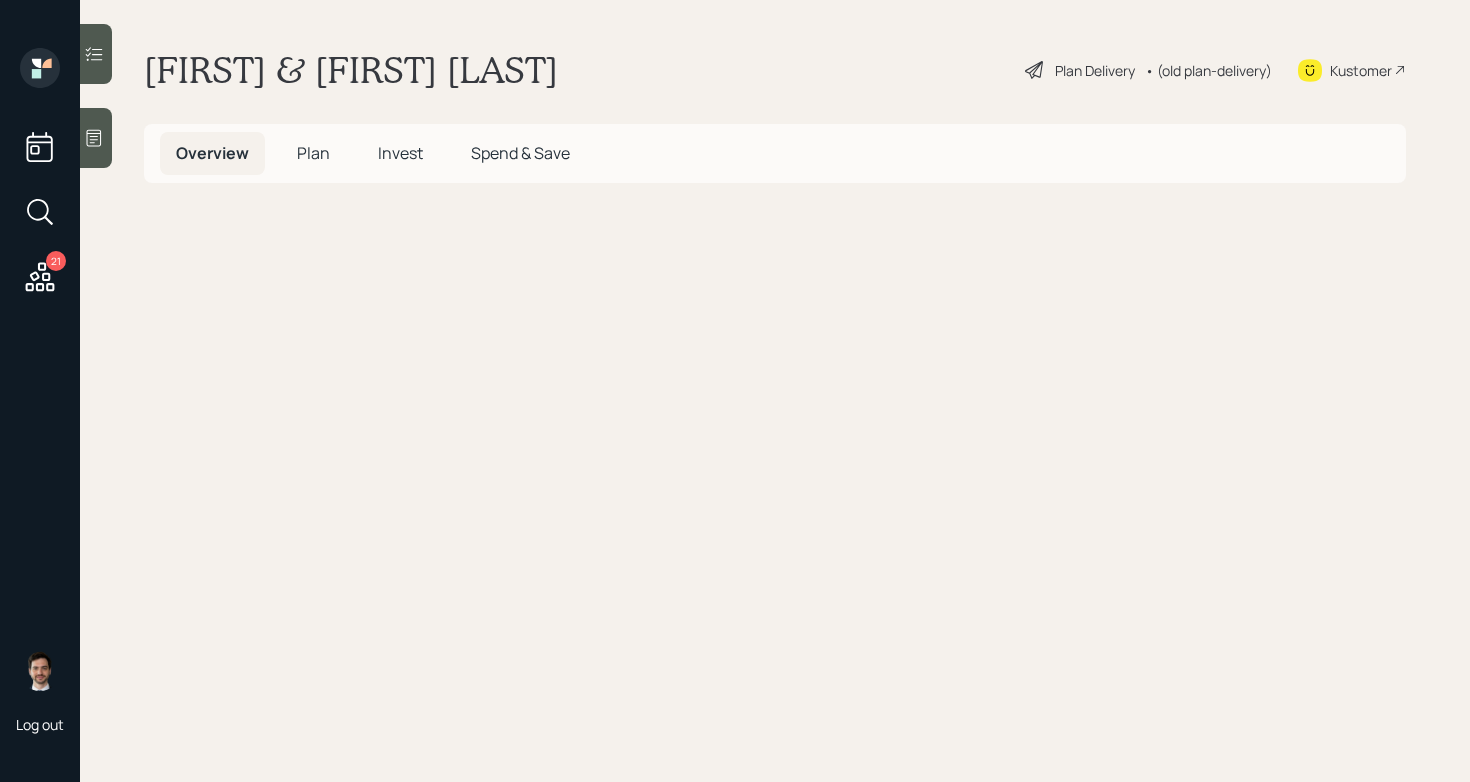 scroll, scrollTop: 0, scrollLeft: 0, axis: both 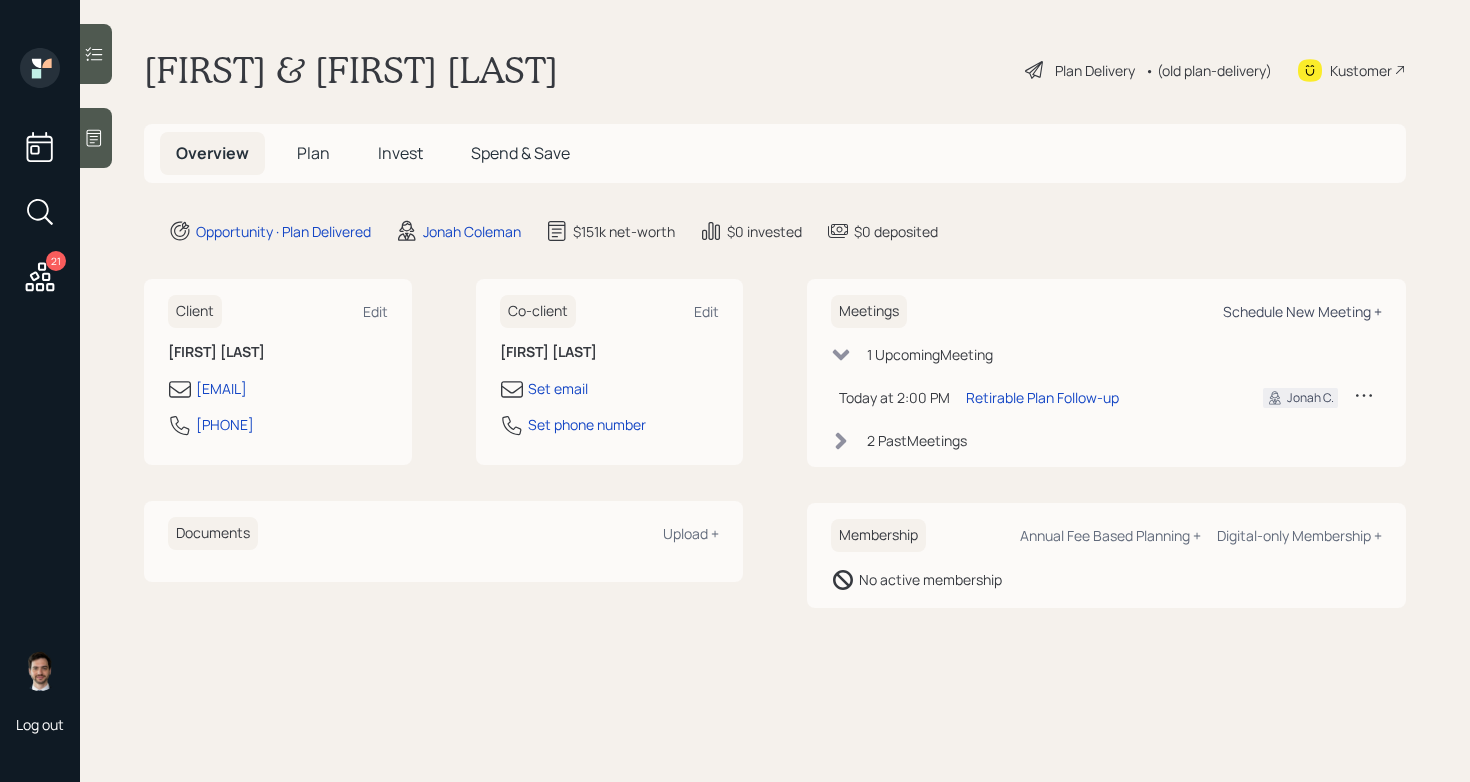 click on "Schedule New Meeting +" at bounding box center (1302, 311) 